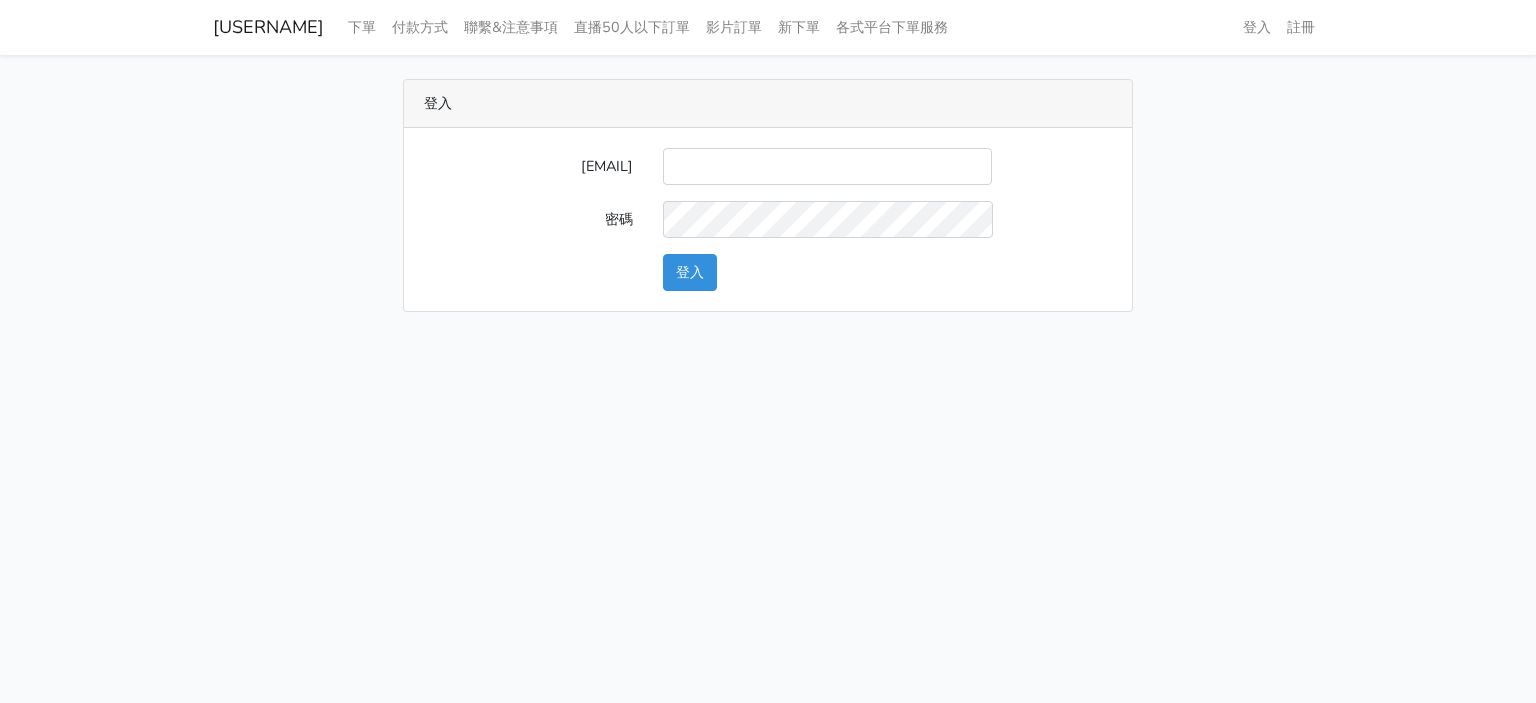 scroll, scrollTop: 0, scrollLeft: 0, axis: both 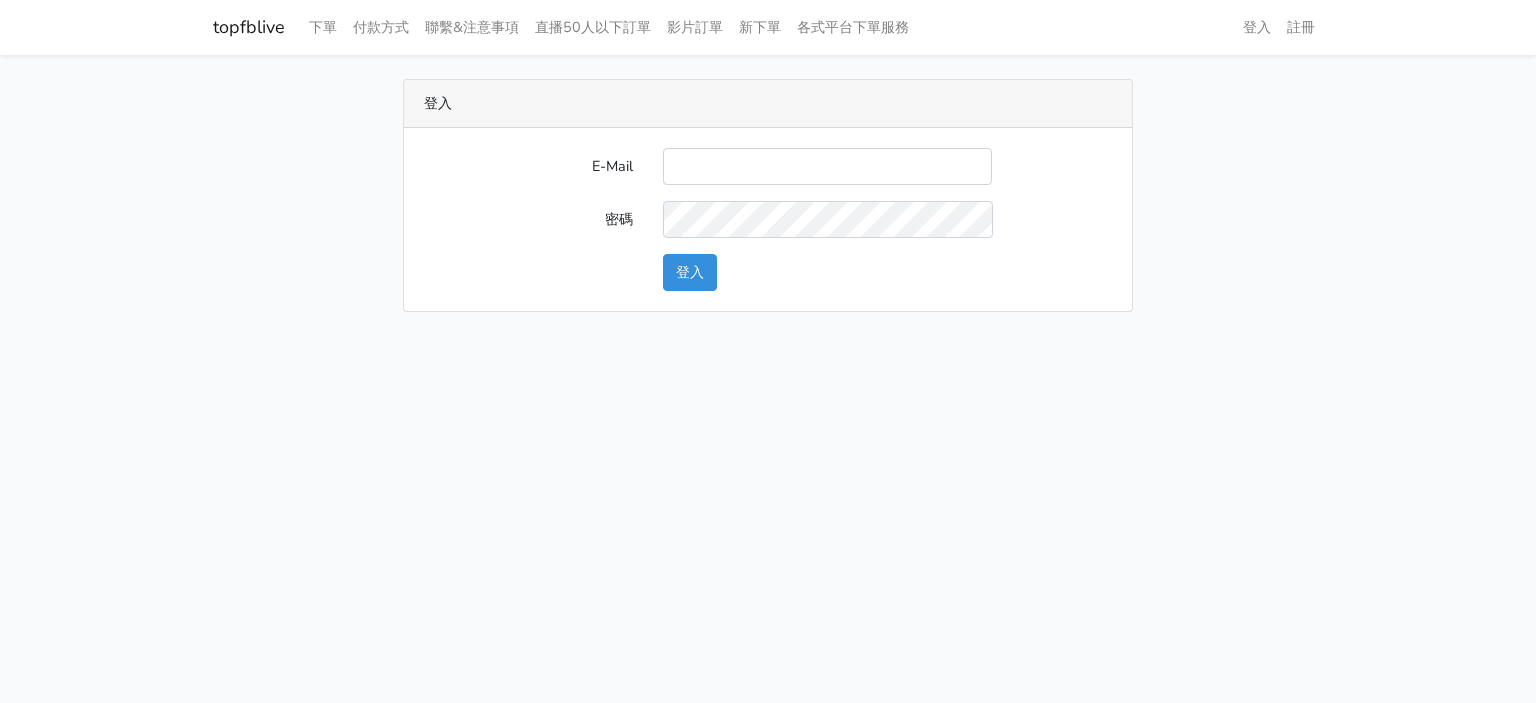 drag, startPoint x: 215, startPoint y: 34, endPoint x: 288, endPoint y: 35, distance: 73.00685 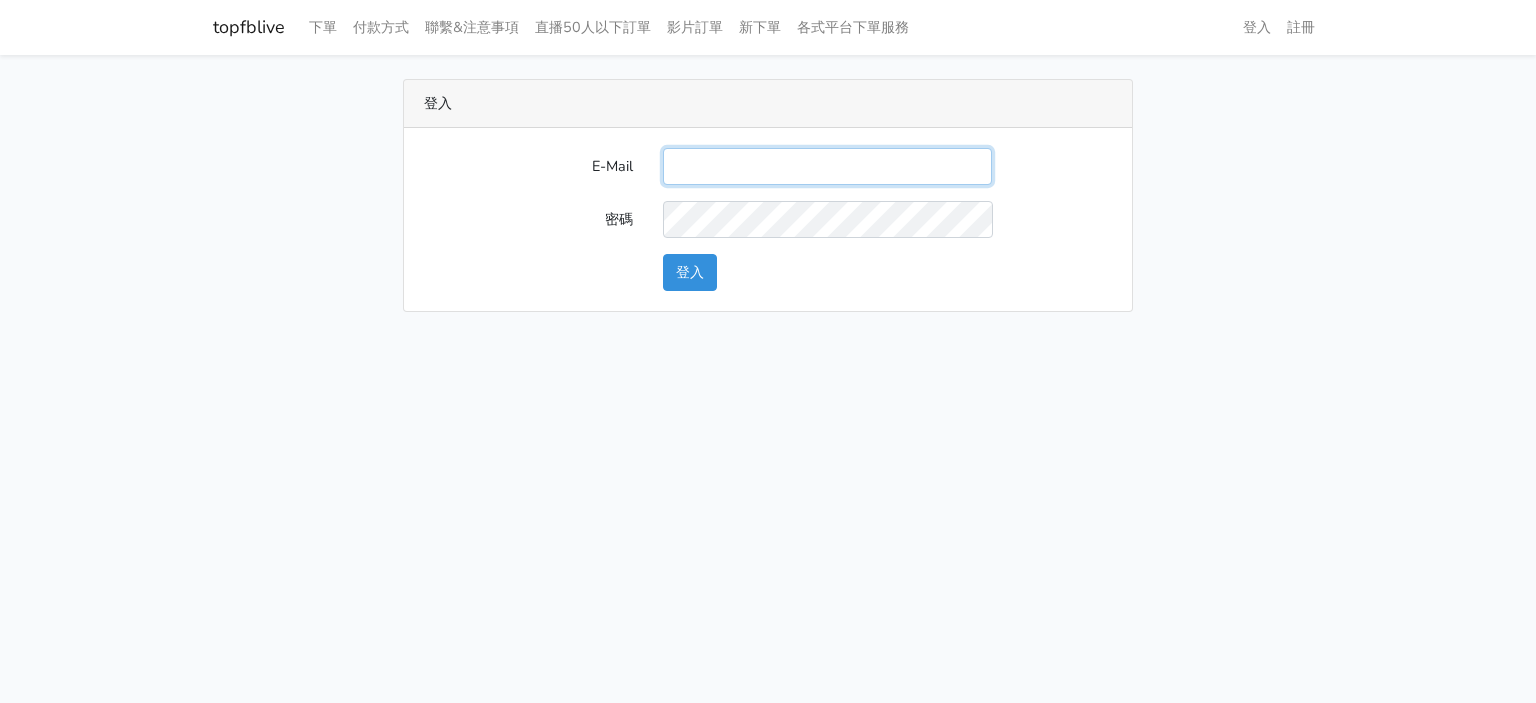 click on "E-Mail" at bounding box center (827, 166) 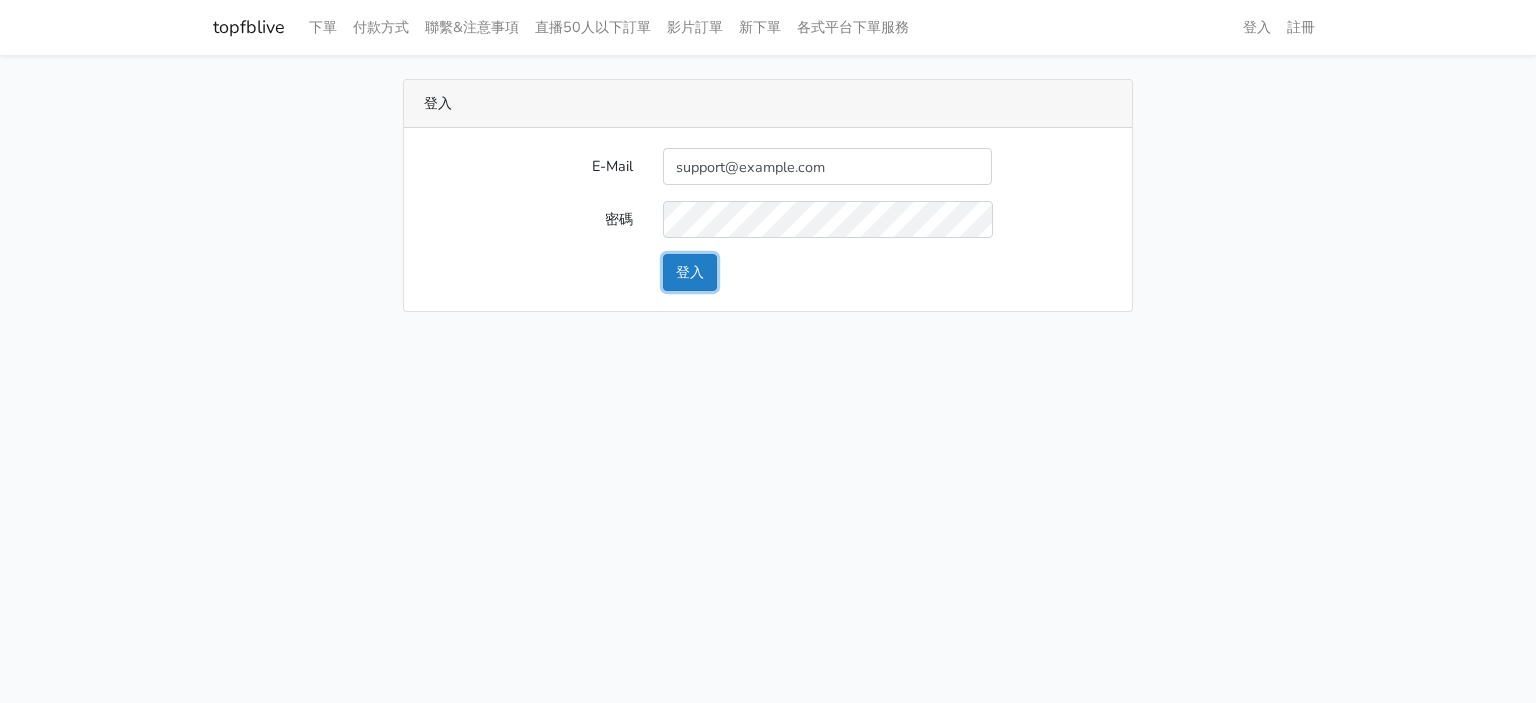 click on "登入" at bounding box center [690, 272] 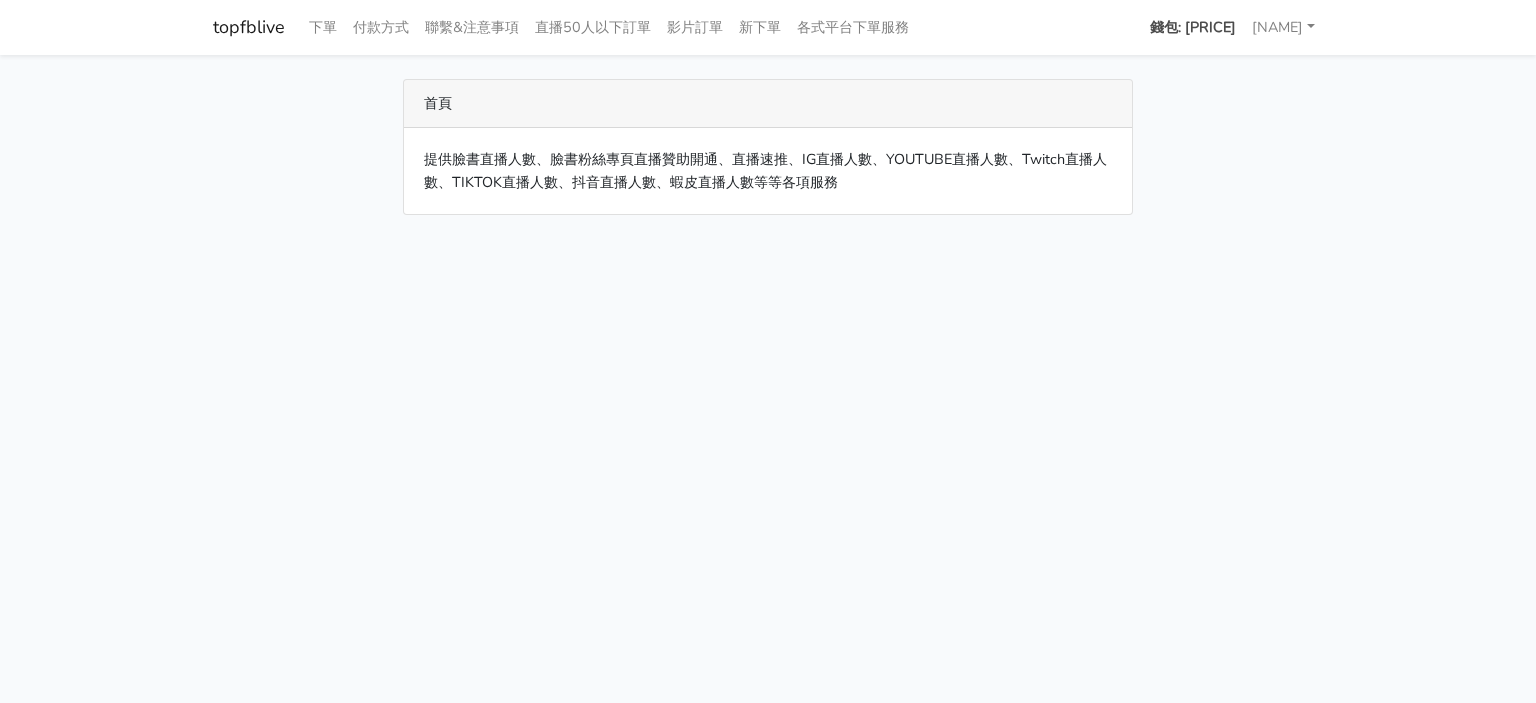 scroll, scrollTop: 0, scrollLeft: 0, axis: both 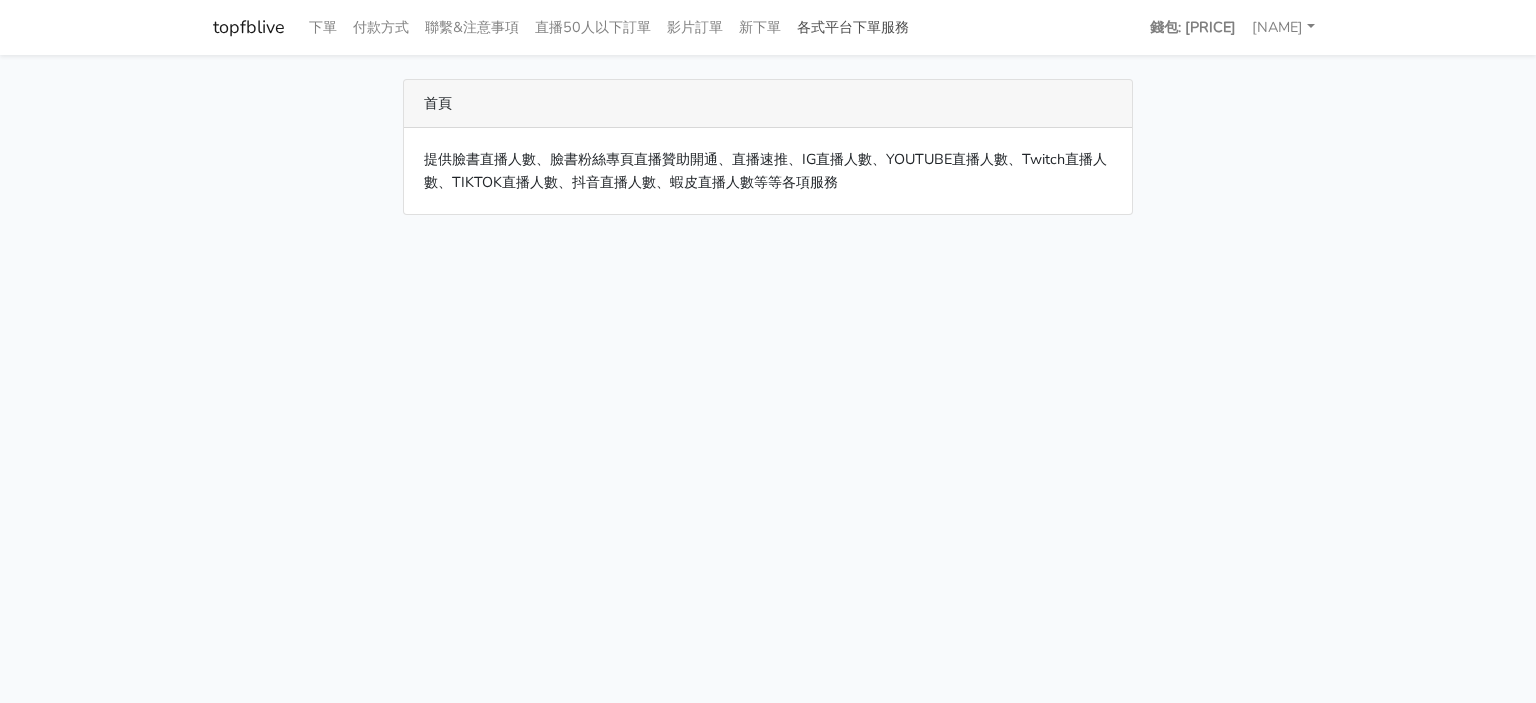 click on "各式平台下單服務" at bounding box center [853, 27] 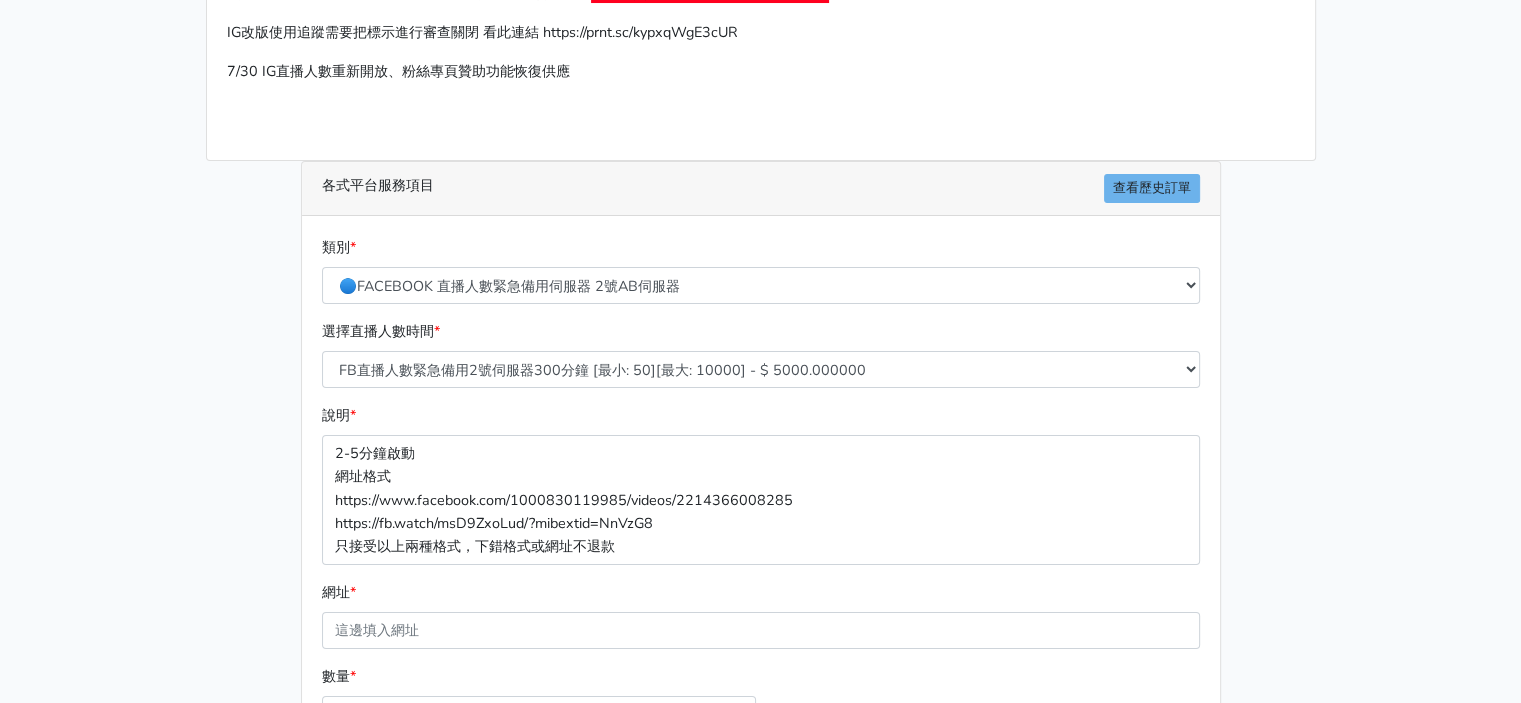 scroll, scrollTop: 200, scrollLeft: 0, axis: vertical 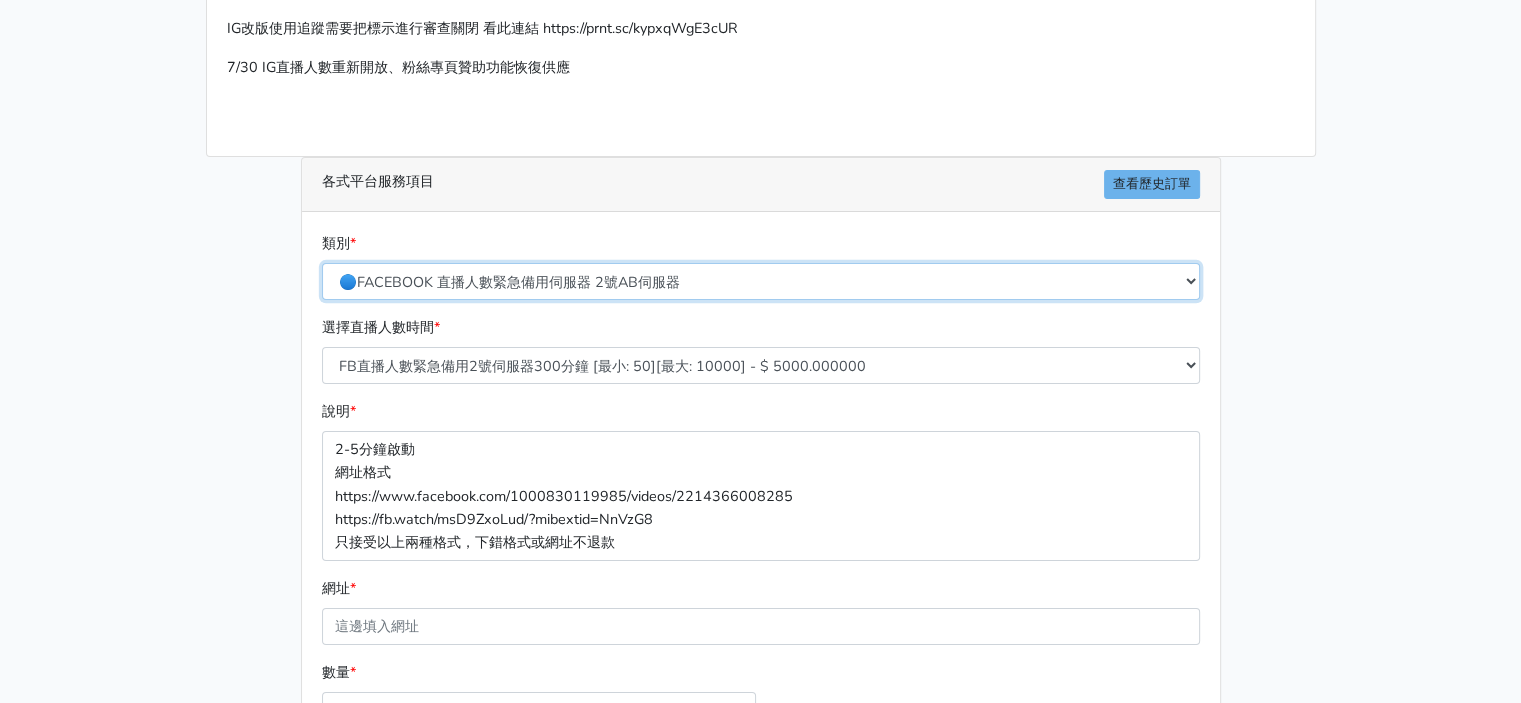 click on "🔵FACEBOOK 直播人數緊急備用伺服器 2號AB伺服器
🔵FACEBOOK 網軍專用貼文留言 安全保密
🔵9/30 FACEBOOK 直播人數緩慢進場緩慢退場 台灣獨家
🔵FACEBOOK 直播人數緊急備用伺服器 J1
🔵FACEBOOK按讚-追蹤-評論-社團成員-影片觀看-短影片觀看
🔵台灣帳號FACEBOOK按讚、表情、分享、社團、追蹤服務
🌕IG直播人數 🌙蝦皮直播人數" at bounding box center (761, 281) 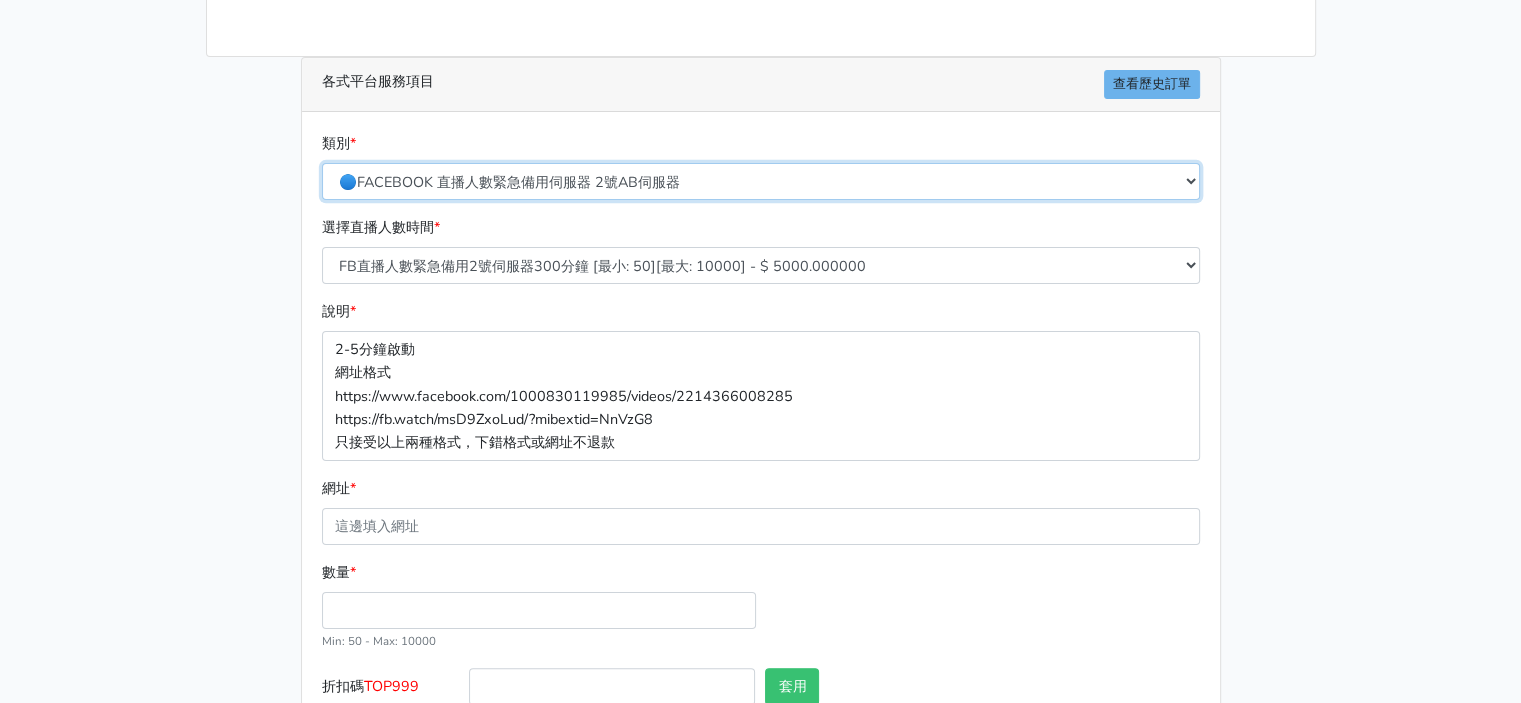 click on "🔵FACEBOOK 直播人數緊急備用伺服器 2號AB伺服器
🔵FACEBOOK 網軍專用貼文留言 安全保密
🔵9/30 FACEBOOK 直播人數緩慢進場緩慢退場 台灣獨家
🔵FACEBOOK 直播人數緊急備用伺服器 J1
🔵FACEBOOK按讚-追蹤-評論-社團成員-影片觀看-短影片觀看
🔵台灣帳號FACEBOOK按讚、表情、分享、社團、追蹤服務
🌕IG直播人數 🌙蝦皮直播人數" at bounding box center (761, 181) 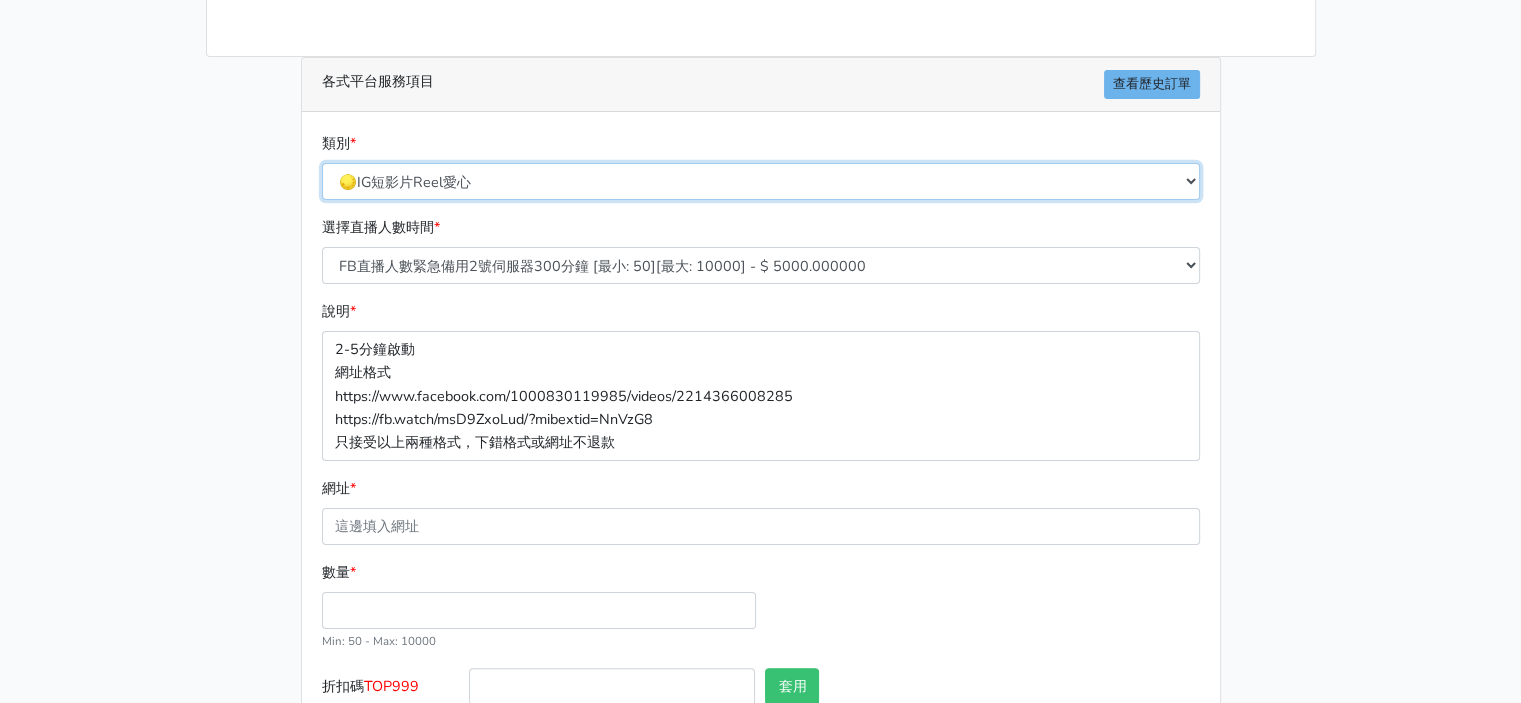 click on "🔵FACEBOOK 直播人數緊急備用伺服器 2號AB伺服器
🔵FACEBOOK 網軍專用貼文留言 安全保密
🔵9/30 FACEBOOK 直播人數緩慢進場緩慢退場 台灣獨家
🔵FACEBOOK 直播人數緊急備用伺服器 J1
🔵FACEBOOK按讚-追蹤-評論-社團成員-影片觀看-短影片觀看
🔵台灣帳號FACEBOOK按讚、表情、分享、社團、追蹤服務
🌕IG直播人數 🌙蝦皮直播人數" at bounding box center (761, 181) 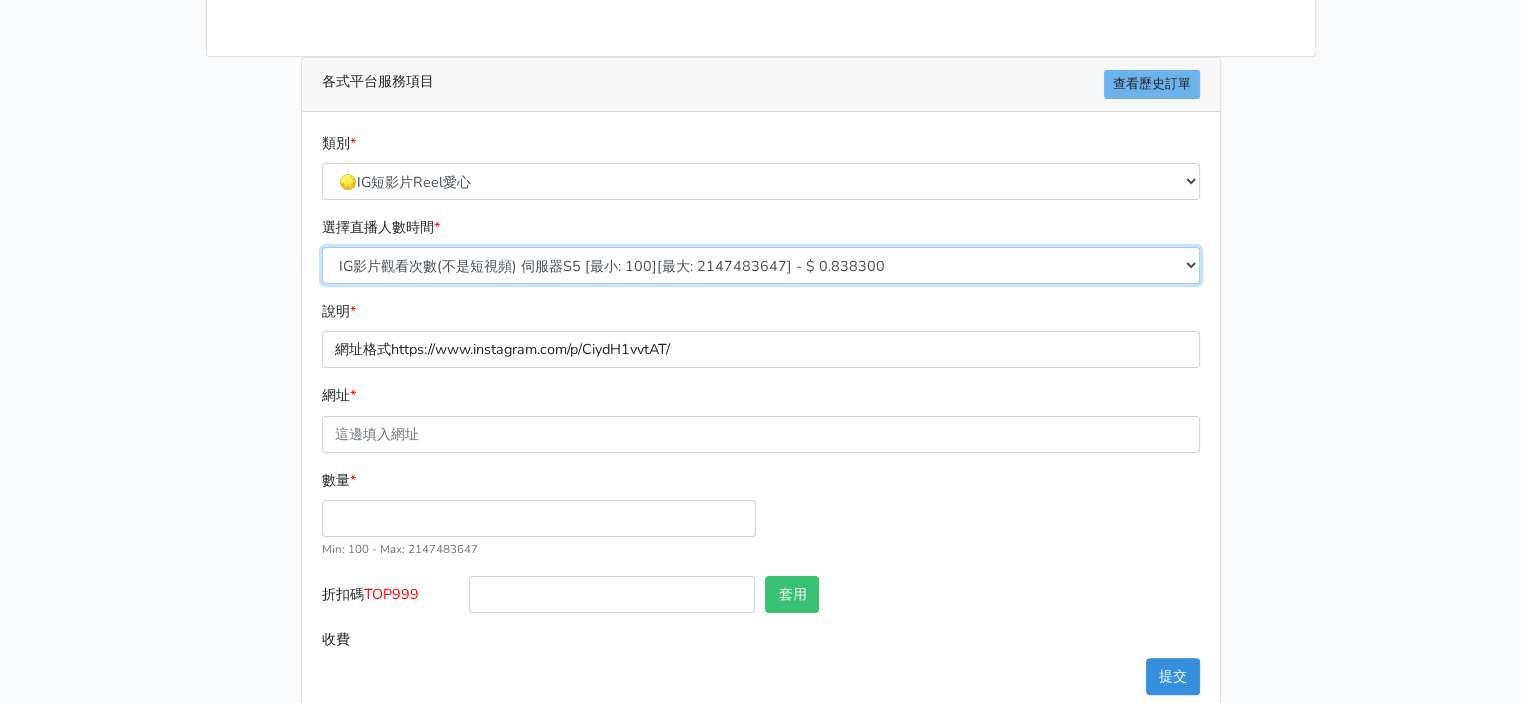 click on "IG影片觀看次數(不是短視頻) 伺服器S5 [最小: 100][最大: 2147483647] - $ 0.838300 IG影片觀看次數(不是短視頻) 伺服器S6 [最小: 100][最大: 2147483647] - $ 0.909000" at bounding box center (761, 265) 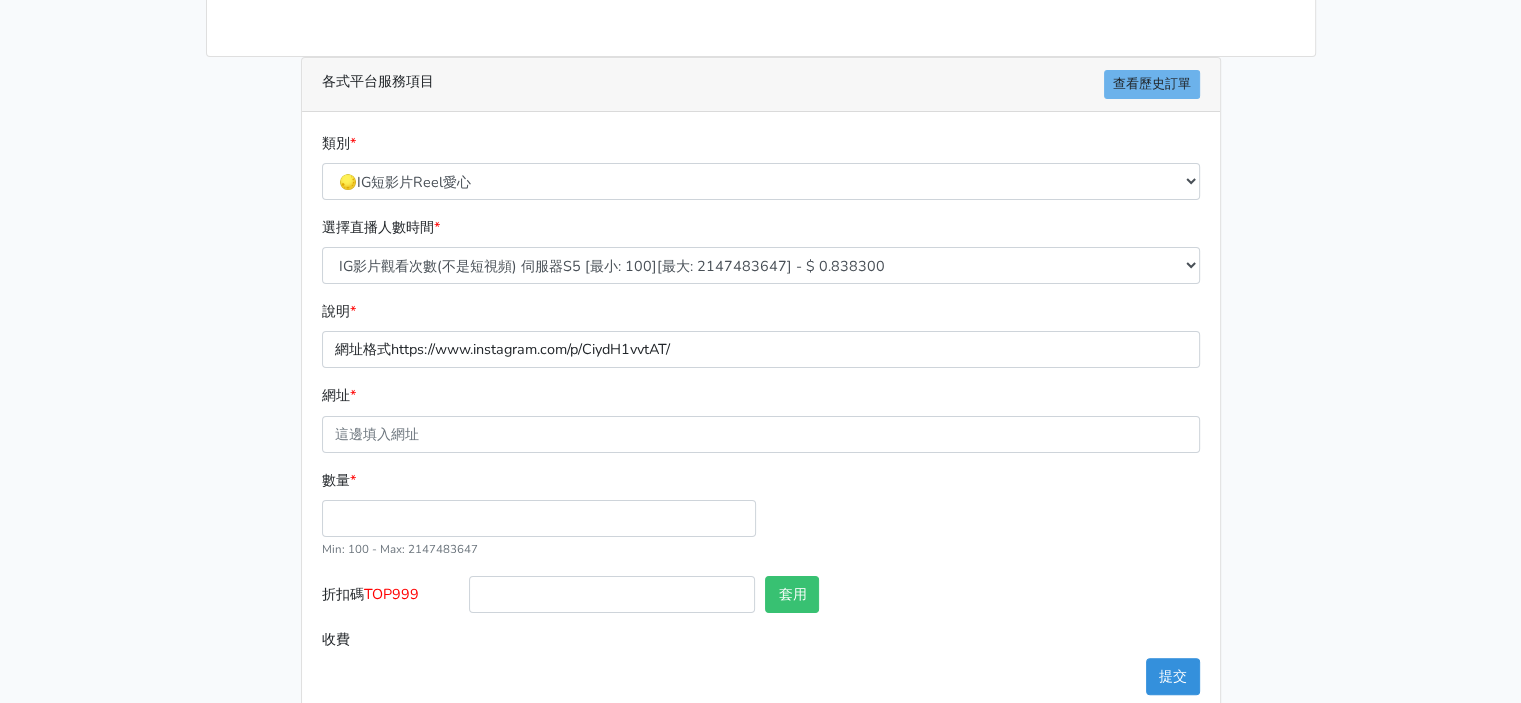 click on "類別 *
🔵FACEBOOK 直播人數緊急備用伺服器 2號AB伺服器
🔵FACEBOOK 網軍專用貼文留言 安全保密
🔵9/30 FACEBOOK 直播人數緩慢進場緩慢退場 台灣獨家
🔵FACEBOOK 直播人數緊急備用伺服器 J1
🔵FACEBOOK按讚-追蹤-評論-社團成員-影片觀看-短影片觀看
🔵台灣帳號FACEBOOK按讚、表情、分享、社團、追蹤服務 🌕IG直播人數 🌙蝦皮直播人數" at bounding box center (761, 166) 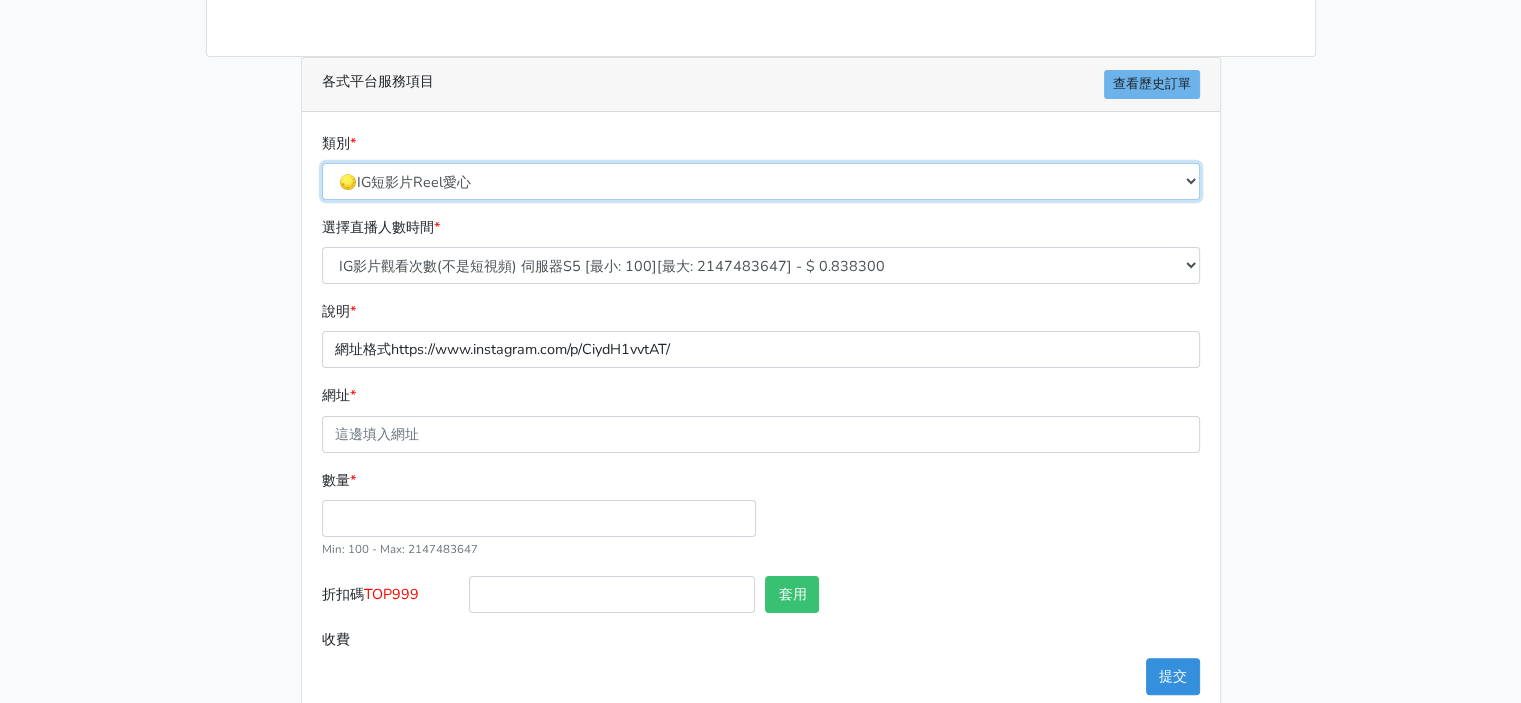 click on "🔵FACEBOOK 直播人數緊急備用伺服器 2號AB伺服器
🔵FACEBOOK 網軍專用貼文留言 安全保密
🔵9/30 FACEBOOK 直播人數緩慢進場緩慢退場 台灣獨家
🔵FACEBOOK 直播人數緊急備用伺服器 J1
🔵FACEBOOK按讚-追蹤-評論-社團成員-影片觀看-短影片觀看
🔵台灣帳號FACEBOOK按讚、表情、分享、社團、追蹤服務
🌕IG直播人數 🌙蝦皮直播人數" at bounding box center [761, 181] 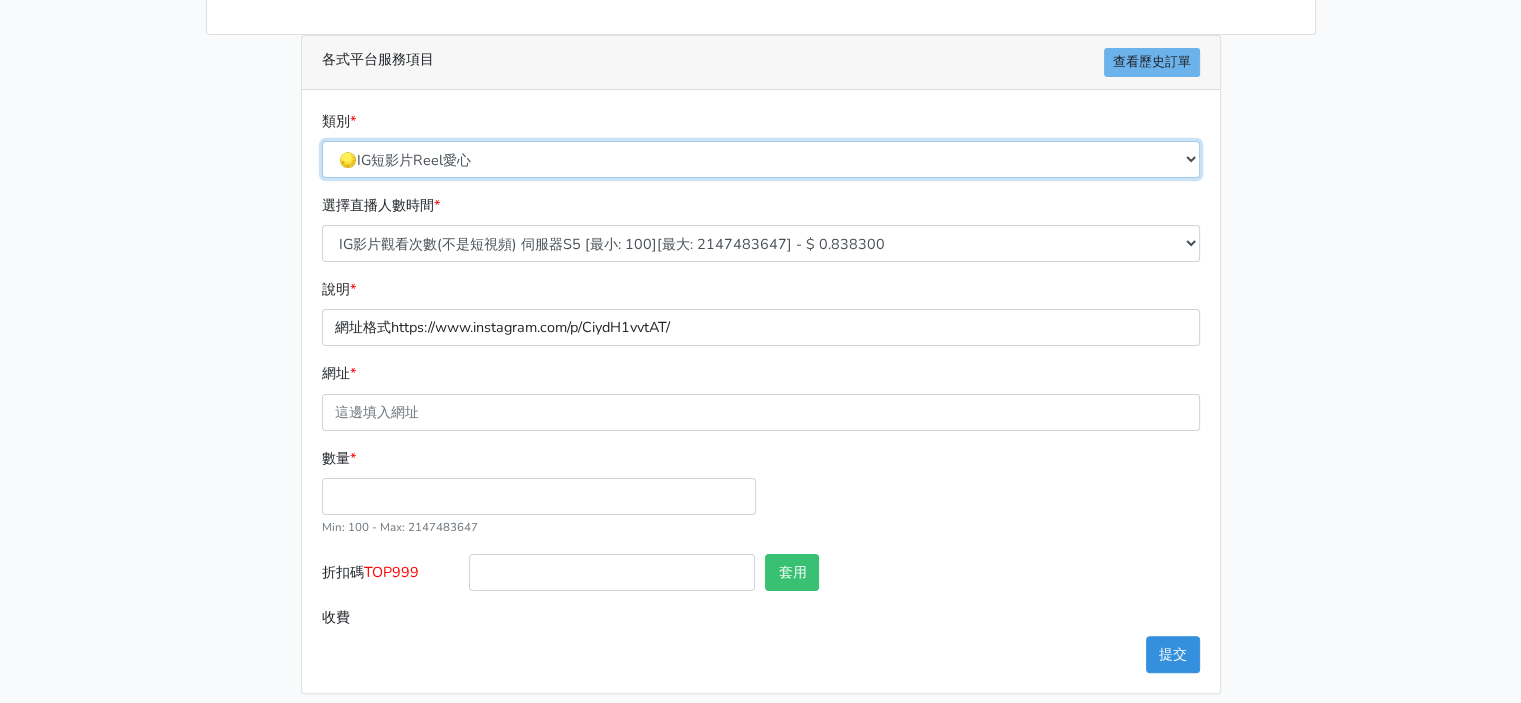 scroll, scrollTop: 333, scrollLeft: 0, axis: vertical 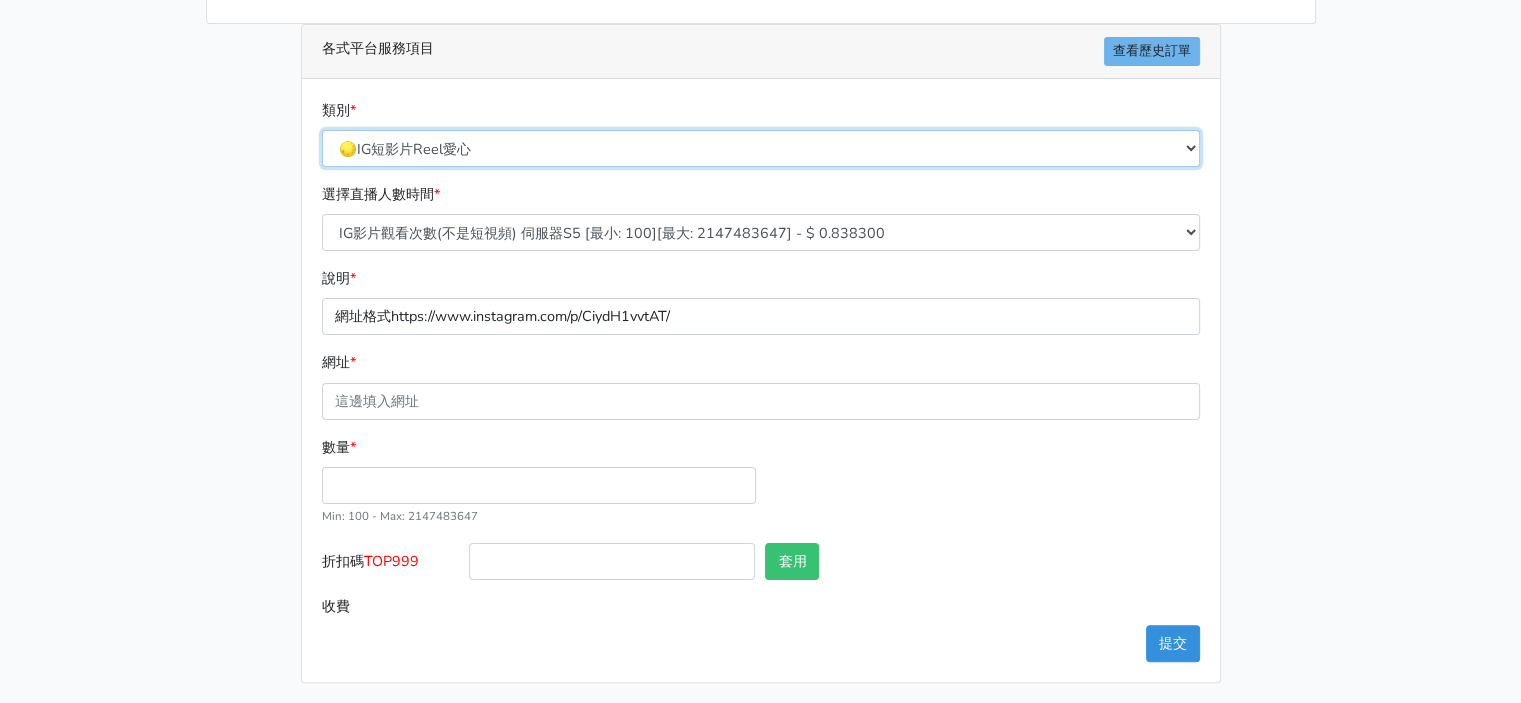 click on "🔵FACEBOOK 直播人數緊急備用伺服器 2號AB伺服器
🔵FACEBOOK 網軍專用貼文留言 安全保密
🔵9/30 FACEBOOK 直播人數緩慢進場緩慢退場 台灣獨家
🔵FACEBOOK 直播人數緊急備用伺服器 J1
🔵FACEBOOK按讚-追蹤-評論-社團成員-影片觀看-短影片觀看
🔵台灣帳號FACEBOOK按讚、表情、分享、社團、追蹤服務
🌕IG直播人數 🌙蝦皮直播人數" at bounding box center (761, 148) 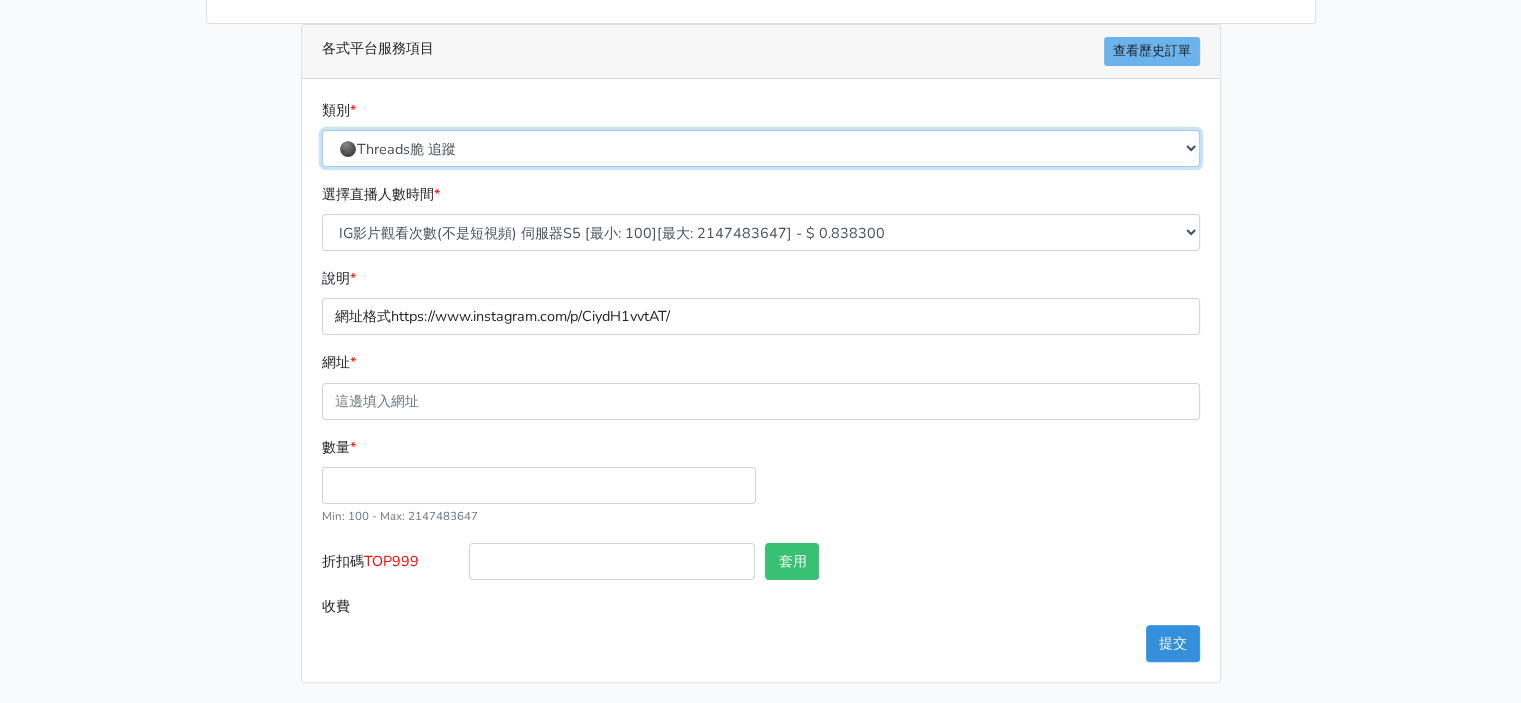 click on "🔵FACEBOOK 直播人數緊急備用伺服器 2號AB伺服器
🔵FACEBOOK 網軍專用貼文留言 安全保密
🔵9/30 FACEBOOK 直播人數緩慢進場緩慢退場 台灣獨家
🔵FACEBOOK 直播人數緊急備用伺服器 J1
🔵FACEBOOK按讚-追蹤-評論-社團成員-影片觀看-短影片觀看
🔵台灣帳號FACEBOOK按讚、表情、分享、社團、追蹤服務
🌕IG直播人數 🌙蝦皮直播人數" at bounding box center [761, 148] 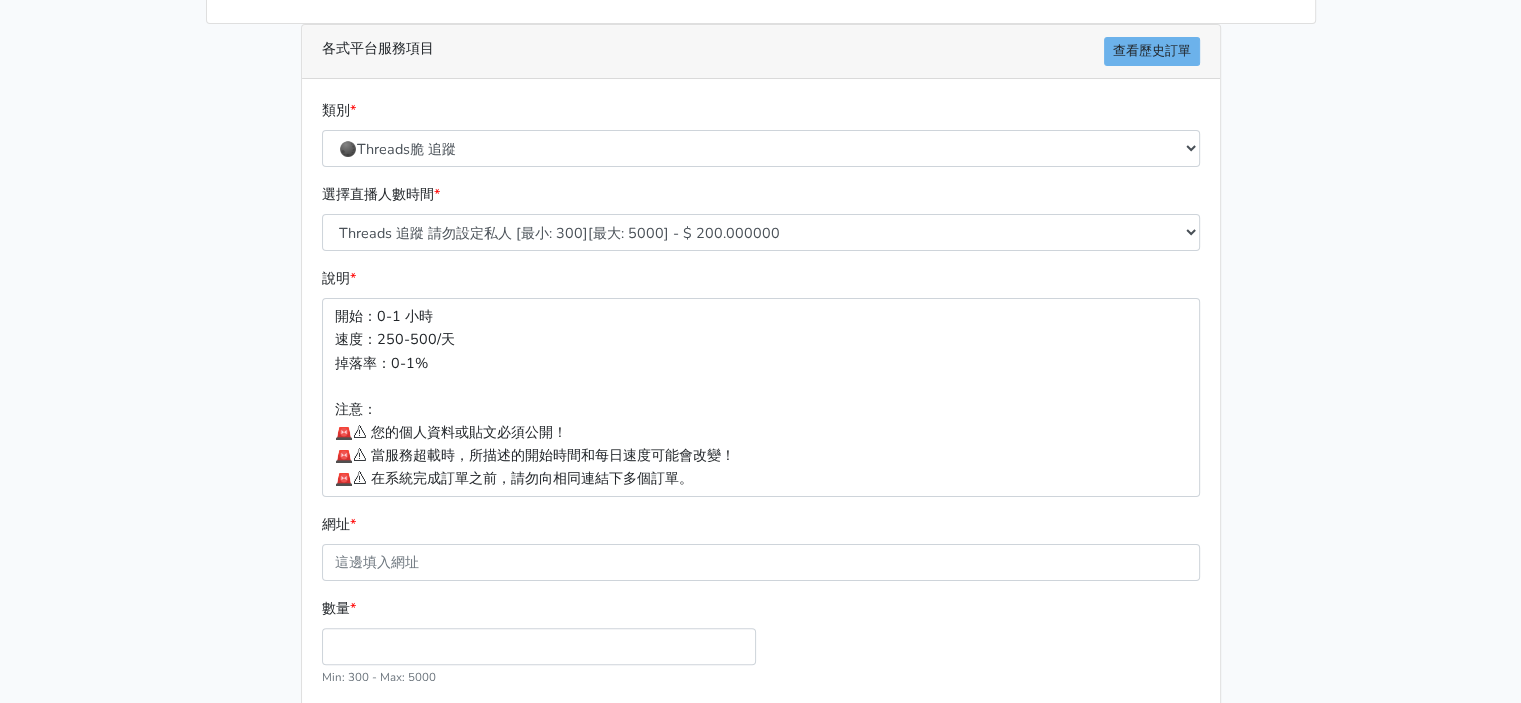 click on "選擇直播人數時間 *
Threads 追蹤 請勿設定私人 [最小: 300][最大: 5000] - $ 200.000000" at bounding box center [761, 217] 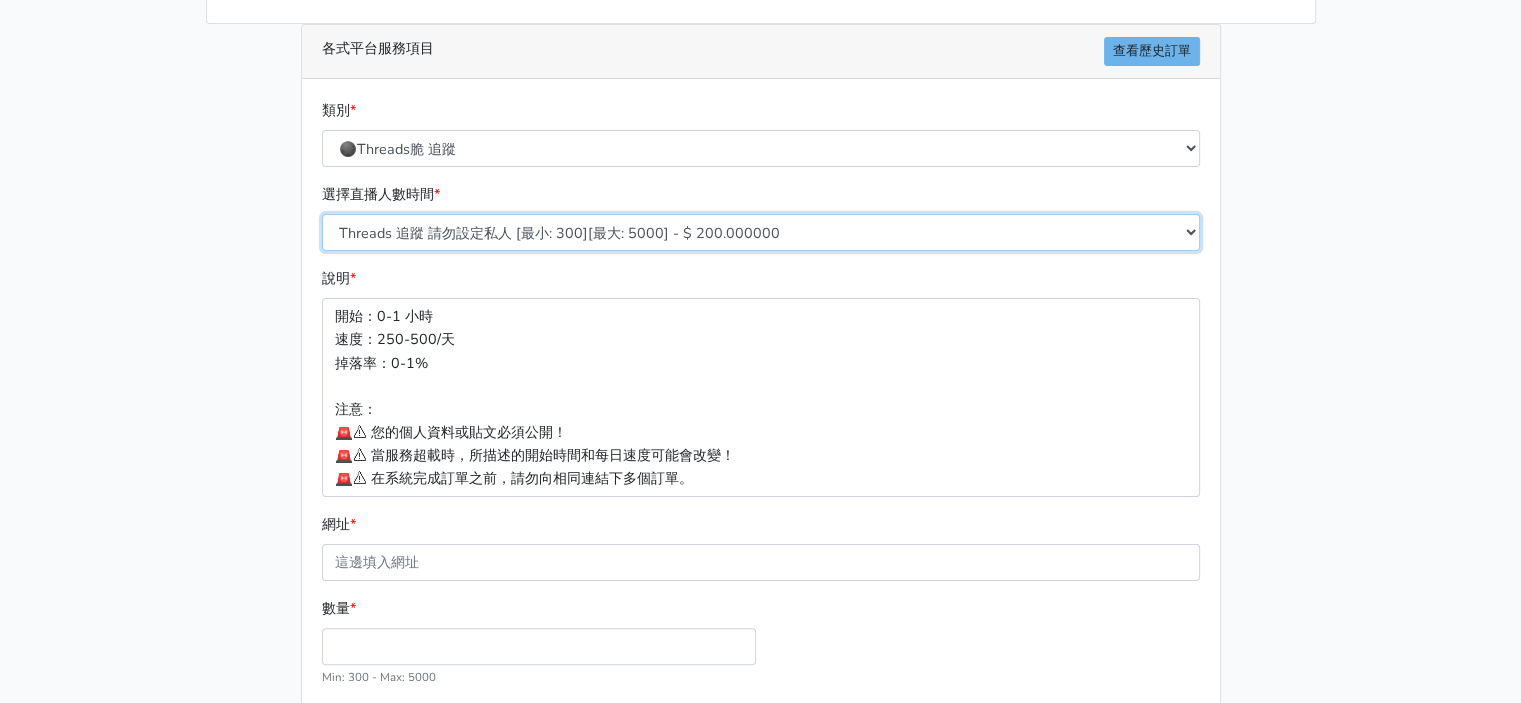 click on "Threads 追蹤 請勿設定私人 [最小: 300][最大: 5000] - $ 200.000000" at bounding box center [761, 232] 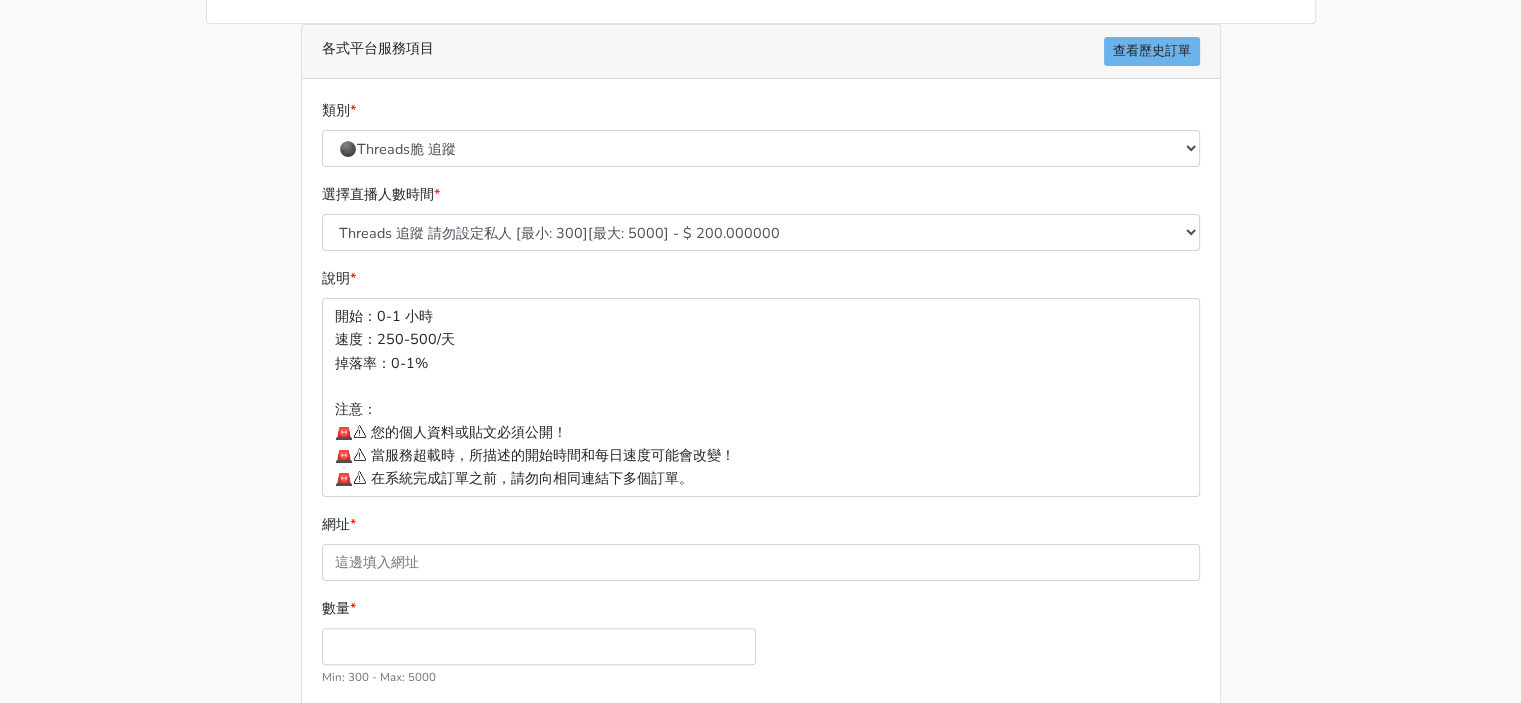 click on "類別 *
🔵FACEBOOK 直播人數緊急備用伺服器 2號AB伺服器
🔵FACEBOOK 網軍專用貼文留言 安全保密
🔵9/30 FACEBOOK 直播人數緩慢進場緩慢退場 台灣獨家
🔵FACEBOOK 直播人數緊急備用伺服器 J1
🔵FACEBOOK按讚-追蹤-評論-社團成員-影片觀看-短影片觀看
🔵台灣帳號FACEBOOK按讚、表情、分享、社團、追蹤服務 🌕IG直播人數 🌙蝦皮直播人數" at bounding box center (761, 133) 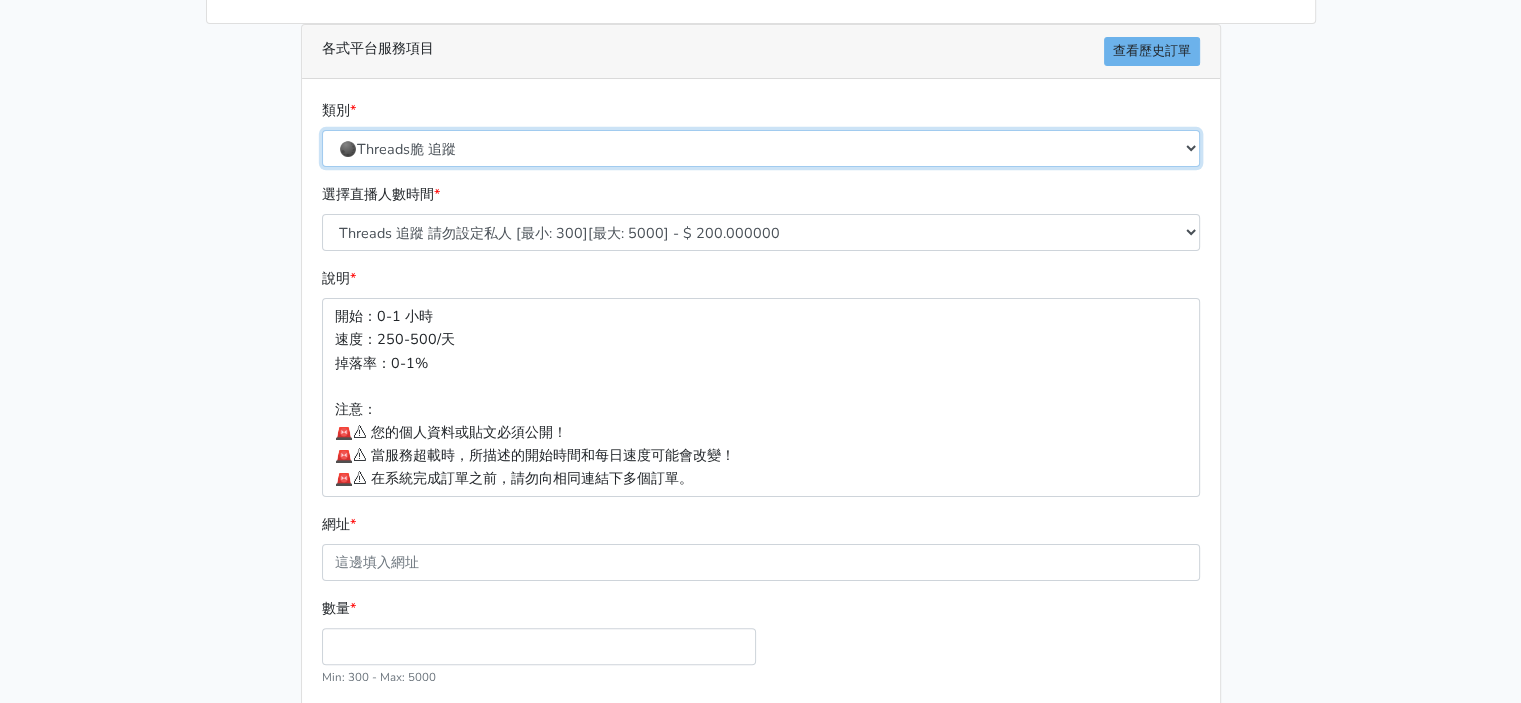 drag, startPoint x: 703, startPoint y: 136, endPoint x: 703, endPoint y: 155, distance: 19 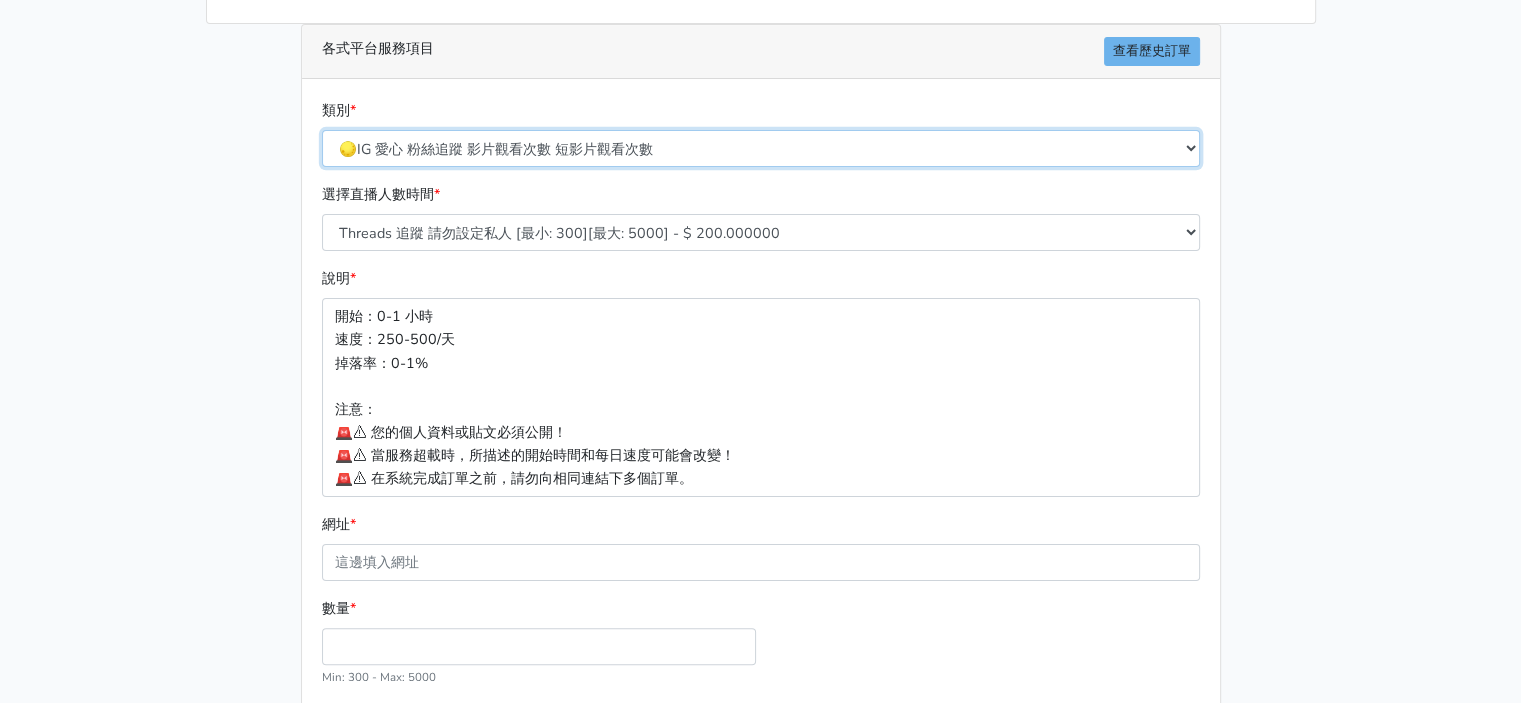 click on "🔵FACEBOOK 直播人數緊急備用伺服器 2號AB伺服器
🔵FACEBOOK 網軍專用貼文留言 安全保密
🔵9/30 FACEBOOK 直播人數緩慢進場緩慢退場 台灣獨家
🔵FACEBOOK 直播人數緊急備用伺服器 J1
🔵FACEBOOK按讚-追蹤-評論-社團成員-影片觀看-短影片觀看
🔵台灣帳號FACEBOOK按讚、表情、分享、社團、追蹤服務
🌕IG直播人數 🌙蝦皮直播人數" at bounding box center (761, 148) 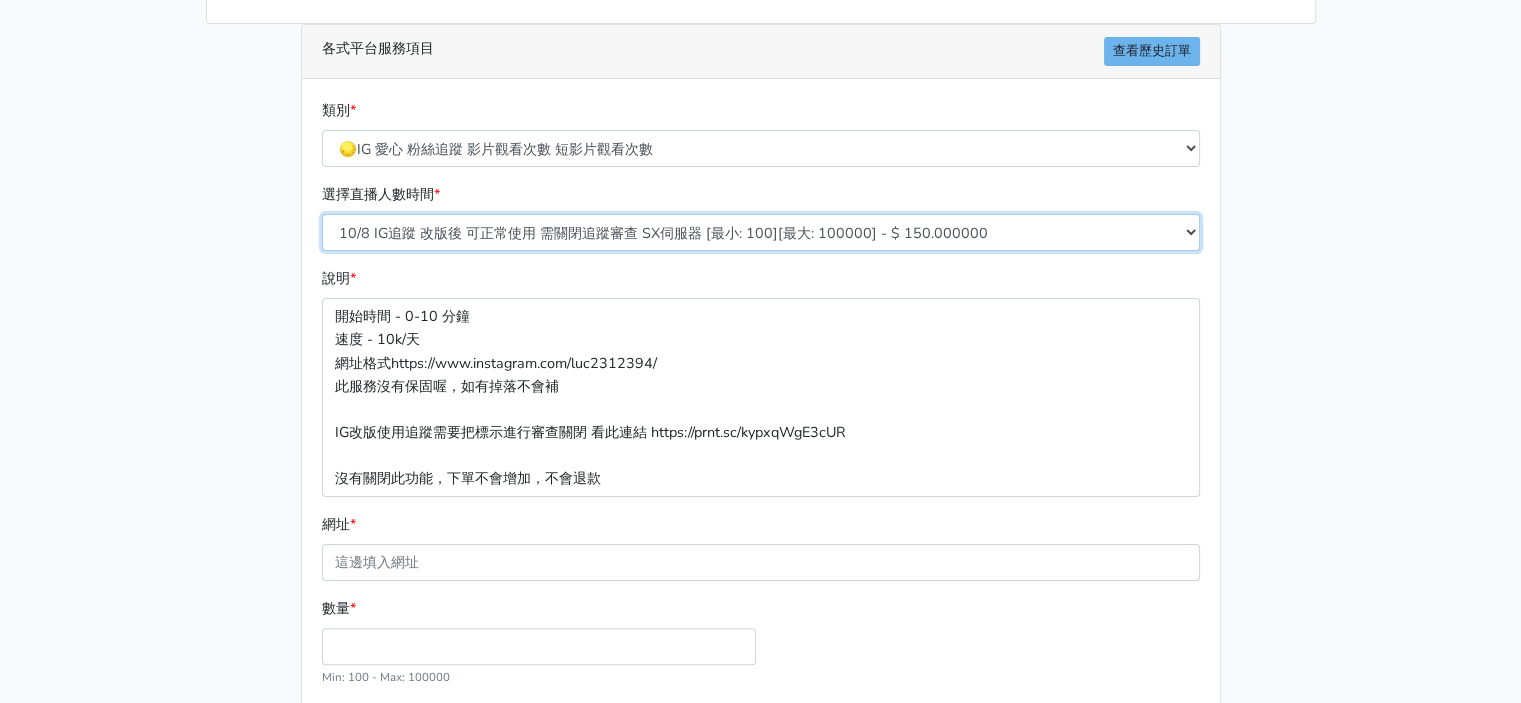 click on "10/8 IG追蹤 改版後  可正常使用 需關閉追蹤審查  SX伺服器 [最小: 100][最大: 100000] - $ 150.000000 IG貼文留言 J1A伺服器 [最小: 10][最大: 50000] - $ 1000.000000 🌕2/18新增 IG愛心 GP伺服器 [最小: 100][最大: 5000] - $ 60.000000 🌕IG影片觀看次數 短影片觀看次數 [最小: 1000][最大: 10000000] - $ 30.000000" at bounding box center (761, 232) 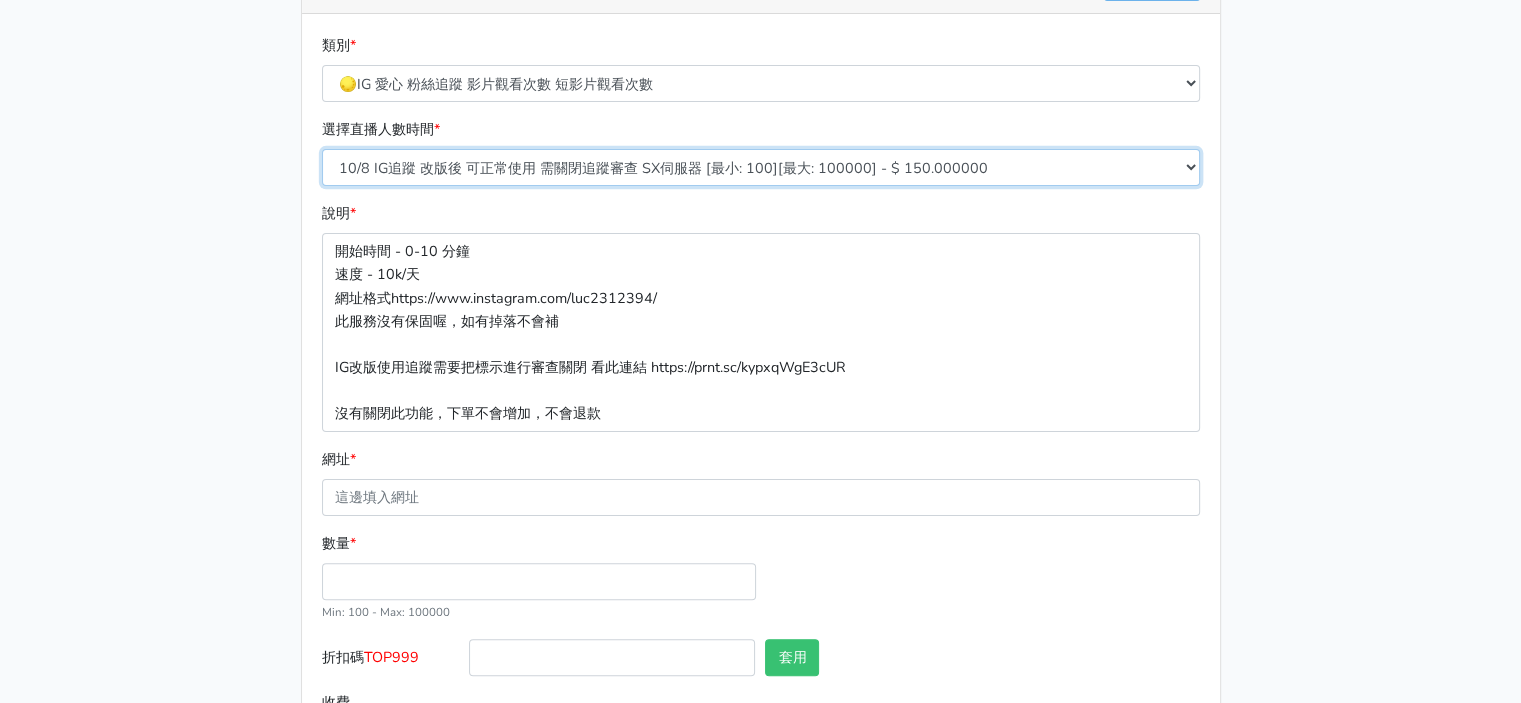 scroll, scrollTop: 433, scrollLeft: 0, axis: vertical 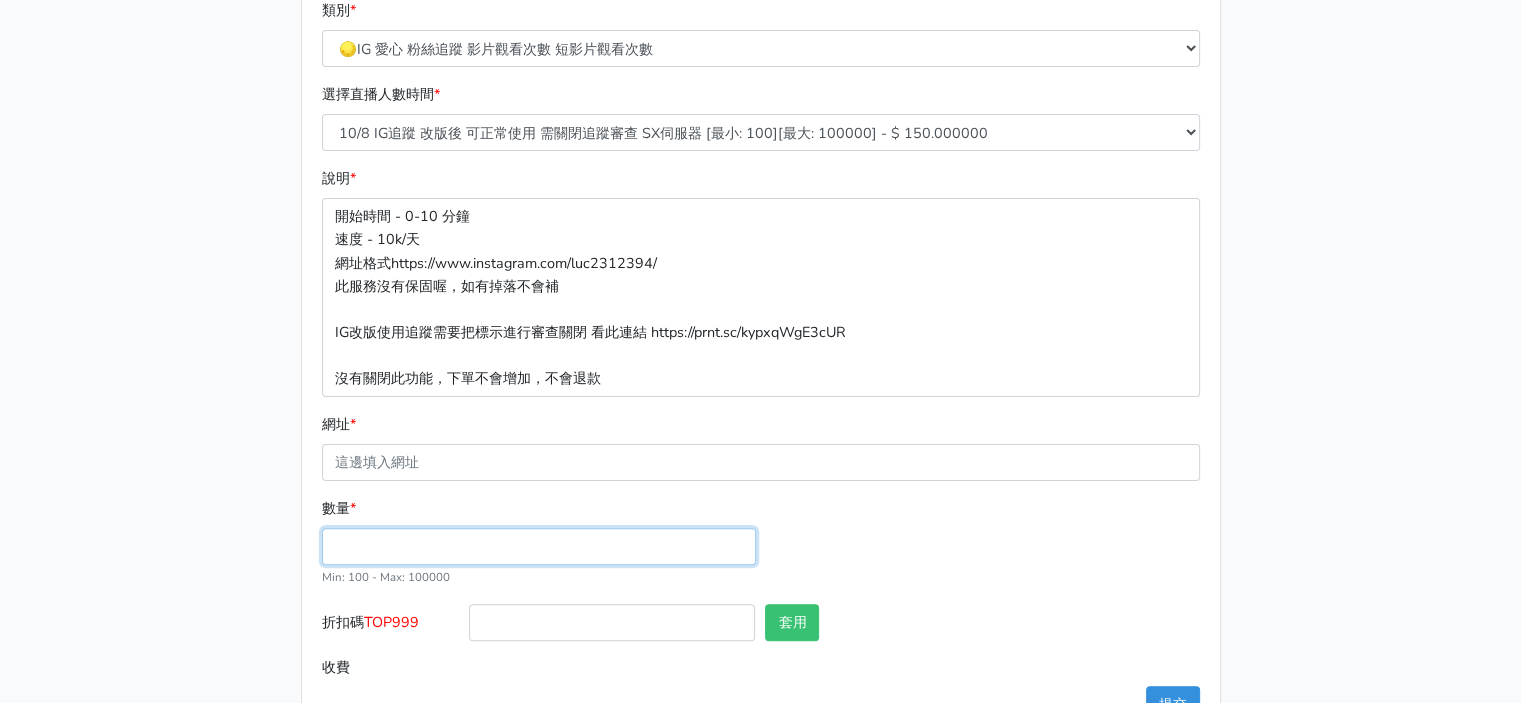 click on "數量 *" at bounding box center [539, 546] 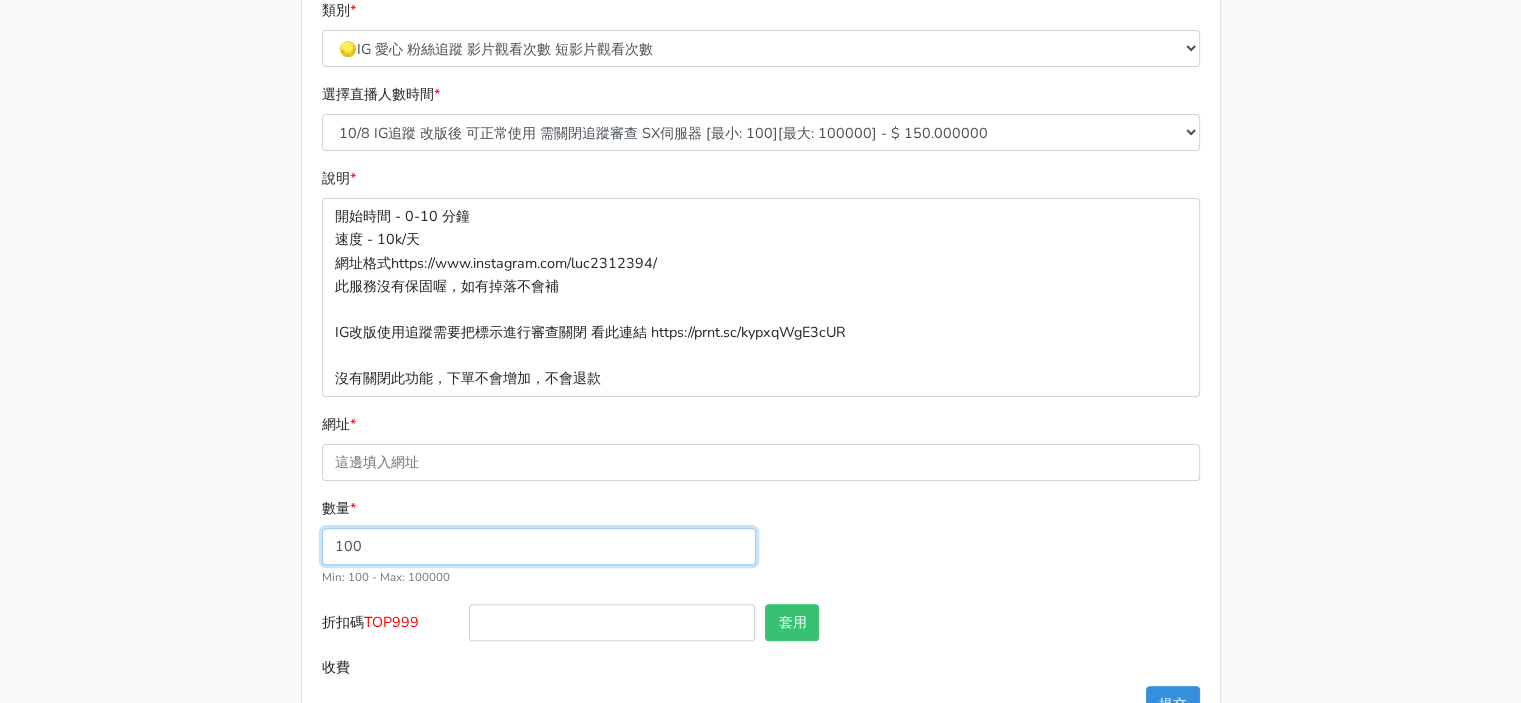 type on "100" 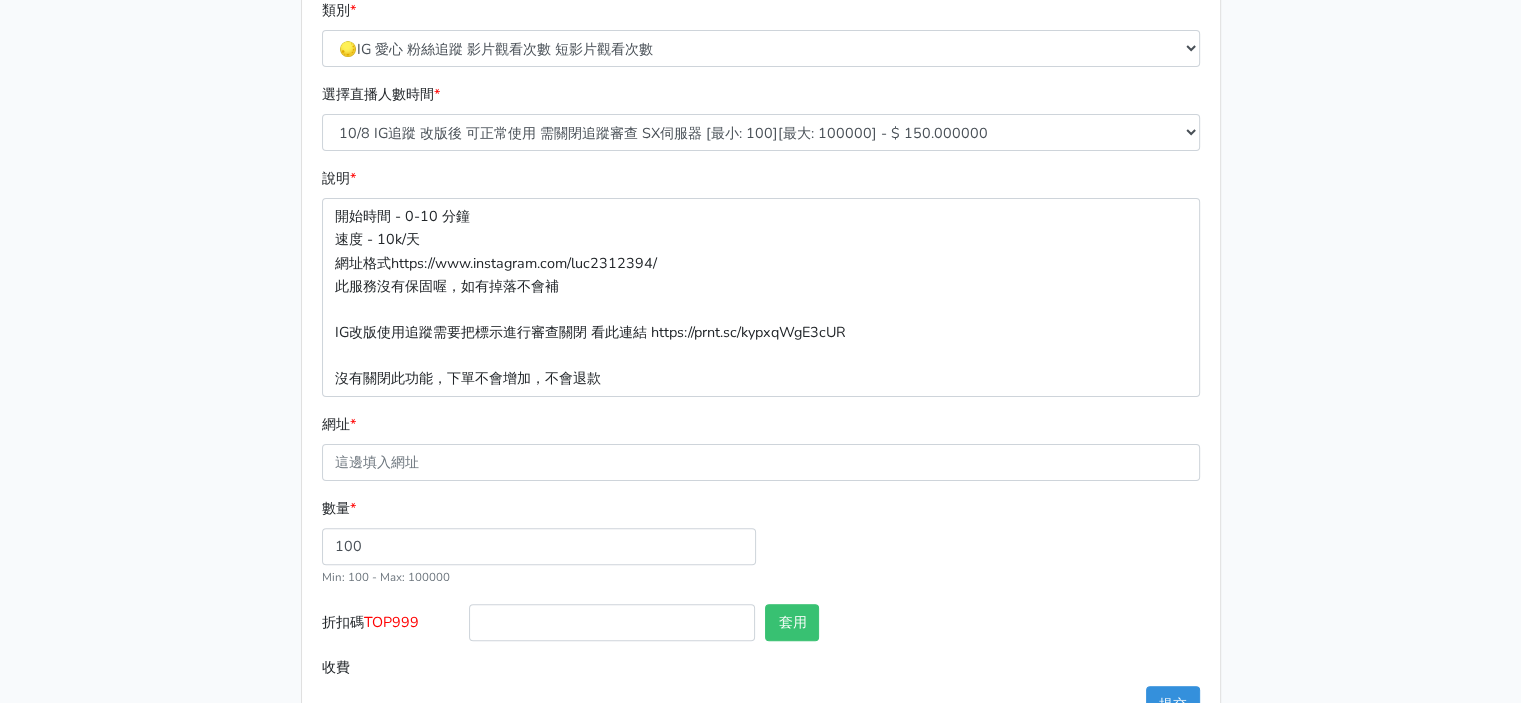 type on "15.000" 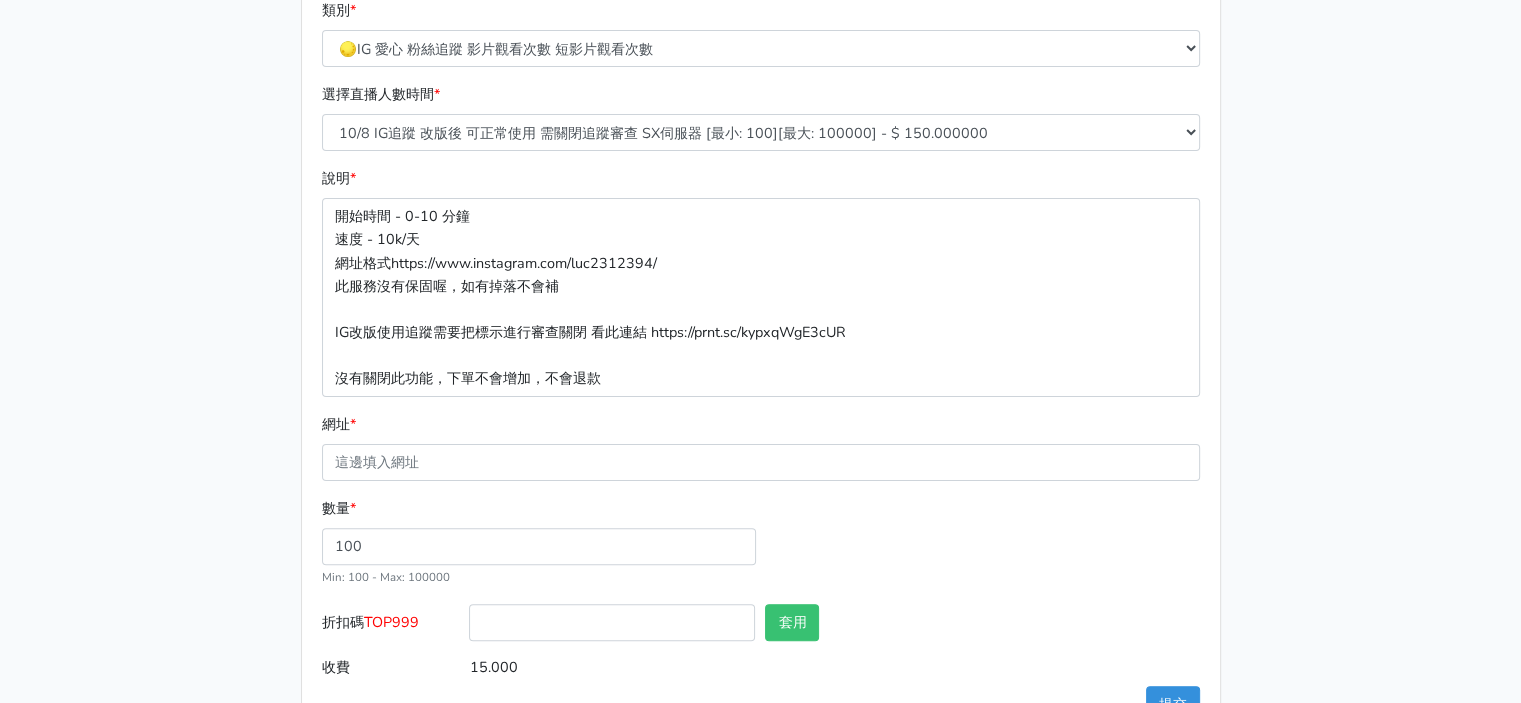 drag, startPoint x: 1287, startPoint y: 600, endPoint x: 1099, endPoint y: 530, distance: 200.60907 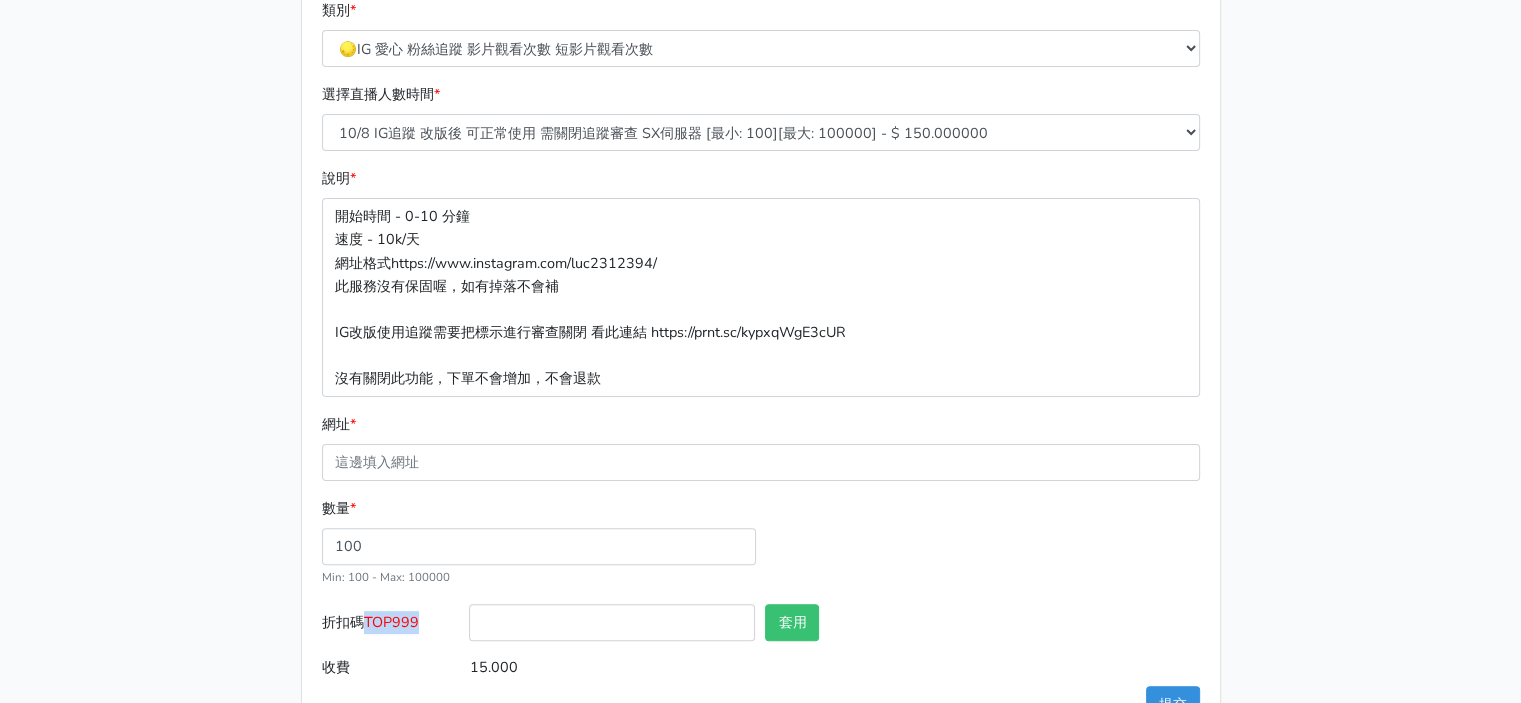 drag, startPoint x: 420, startPoint y: 623, endPoint x: 364, endPoint y: 612, distance: 57.070133 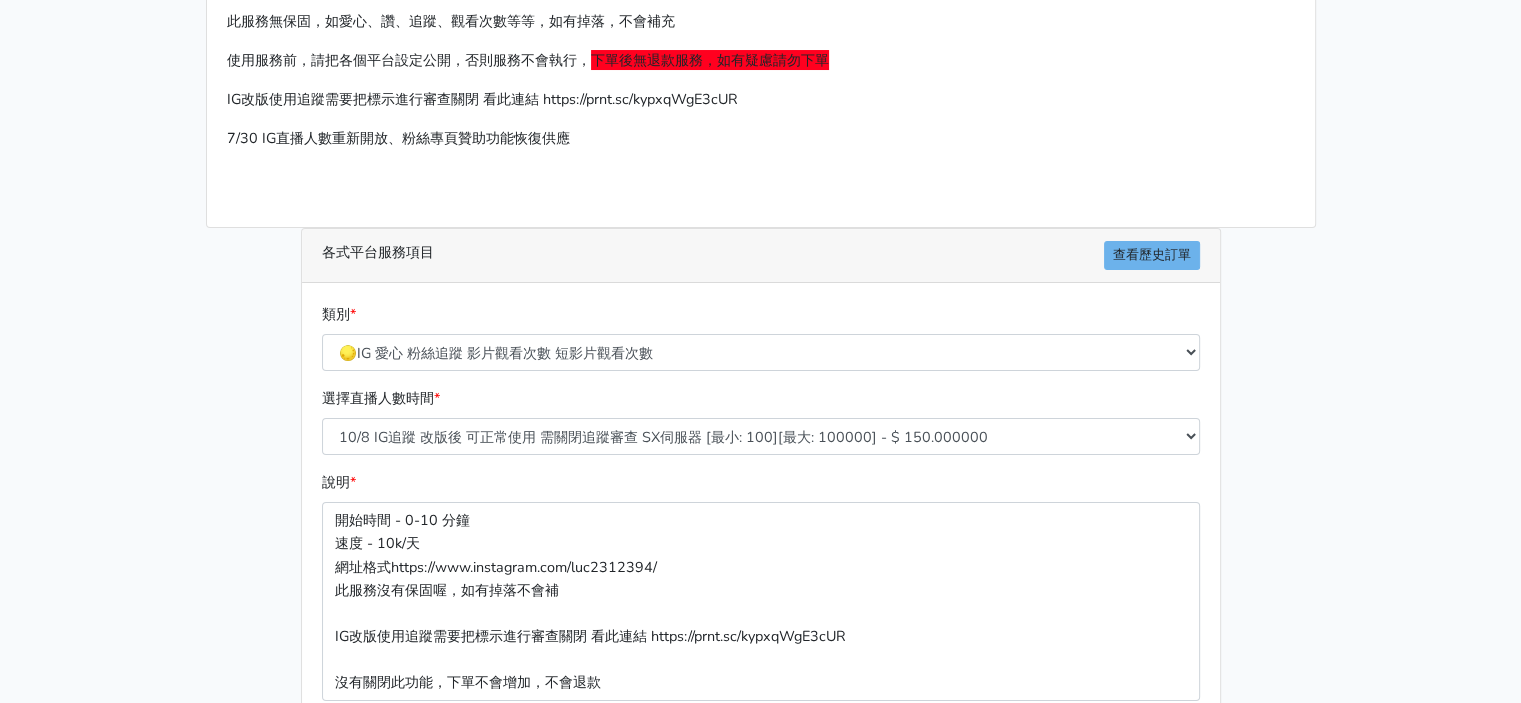 scroll, scrollTop: 0, scrollLeft: 0, axis: both 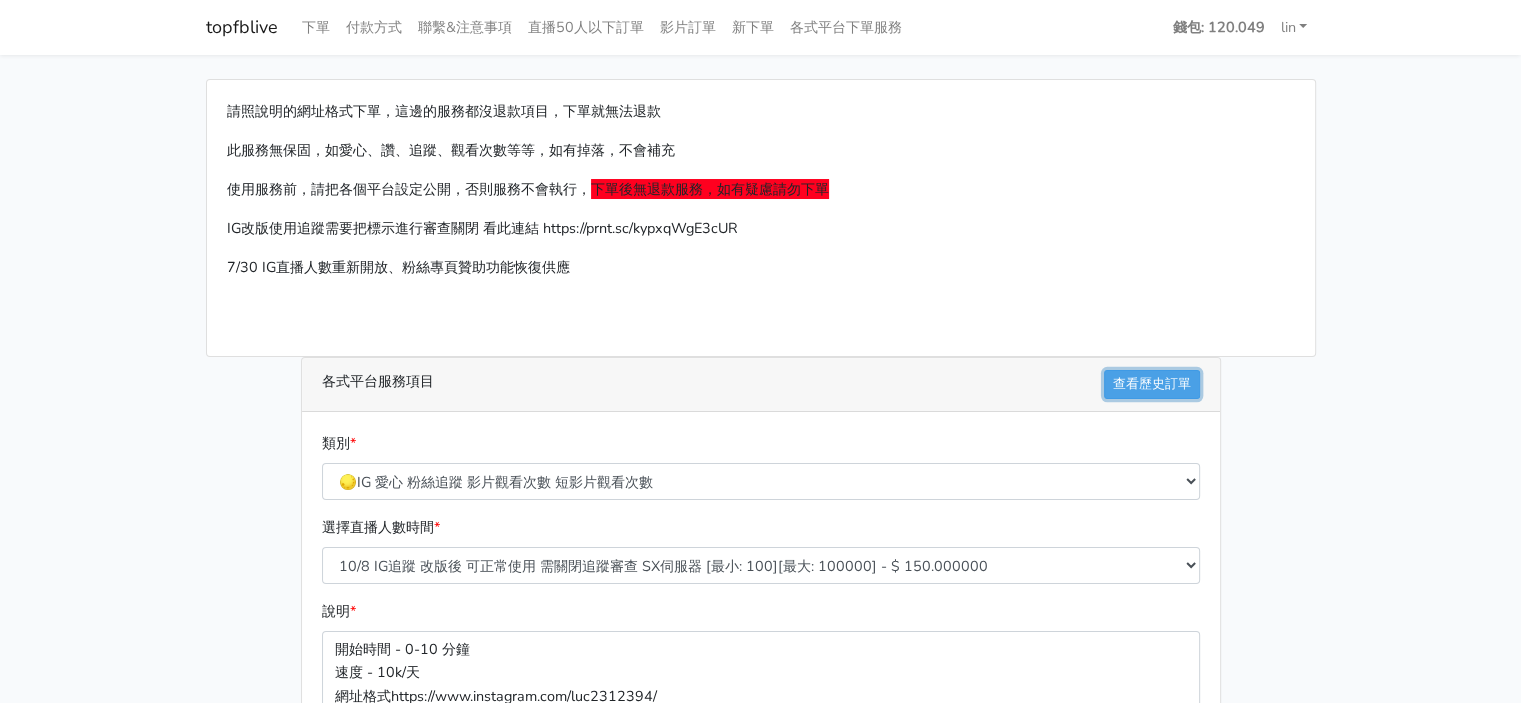 click on "查看歷史訂單" at bounding box center [1152, 384] 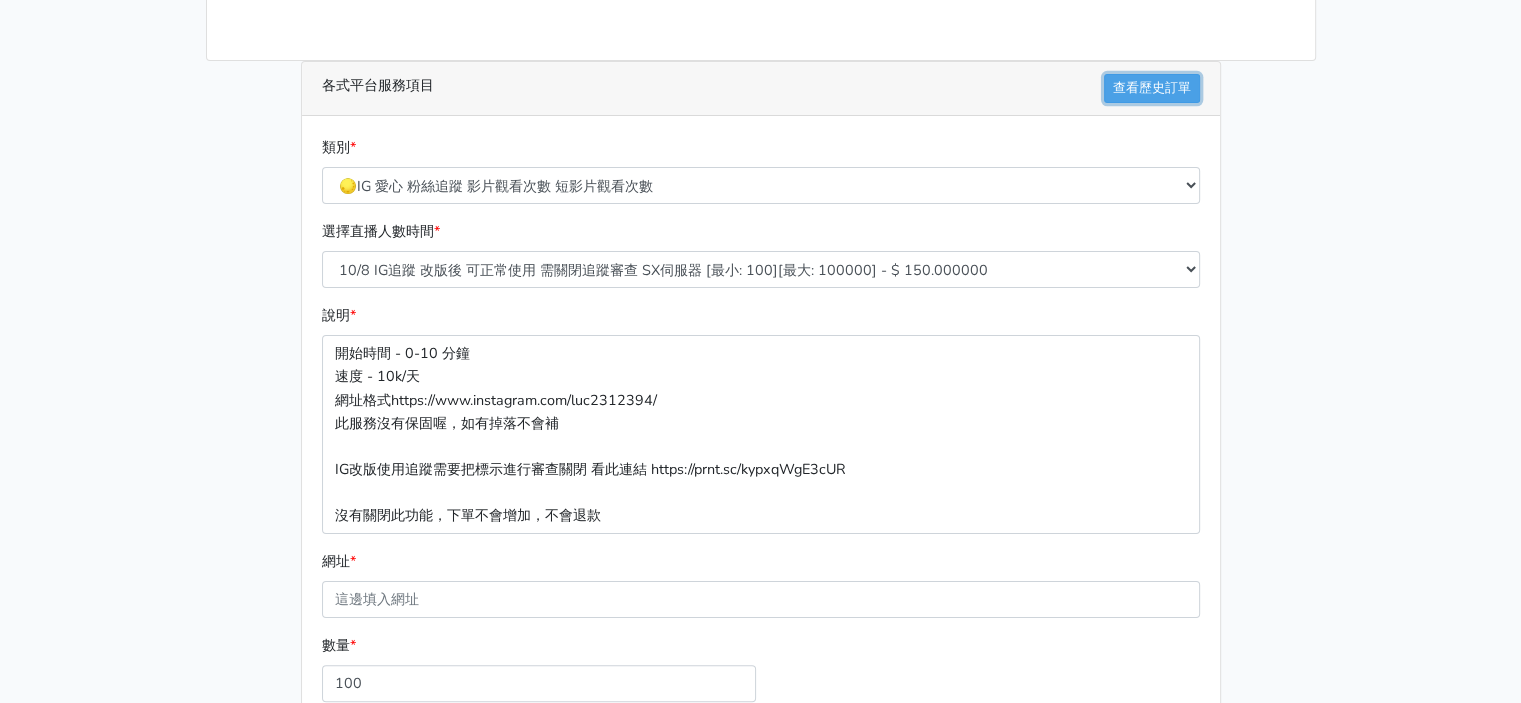scroll, scrollTop: 295, scrollLeft: 0, axis: vertical 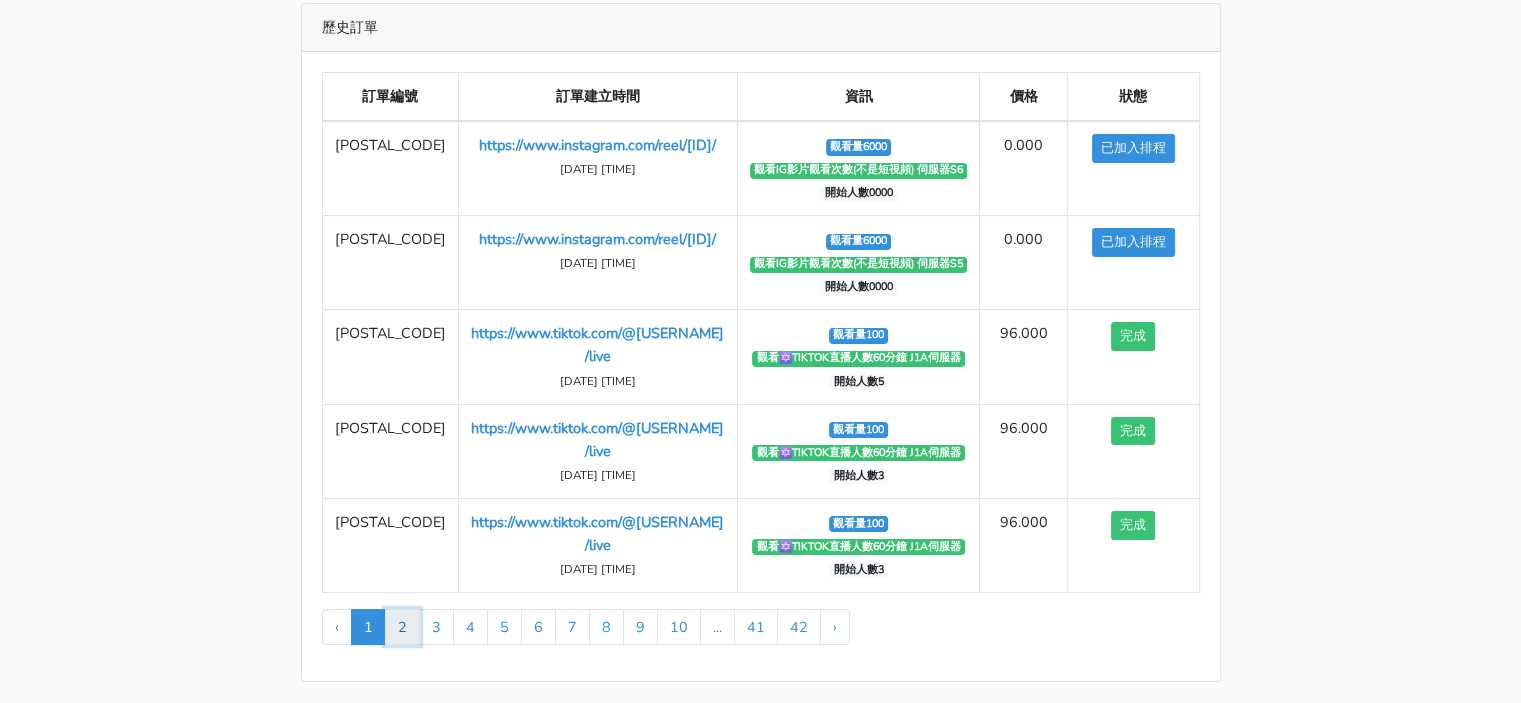 click on "2" at bounding box center [402, 627] 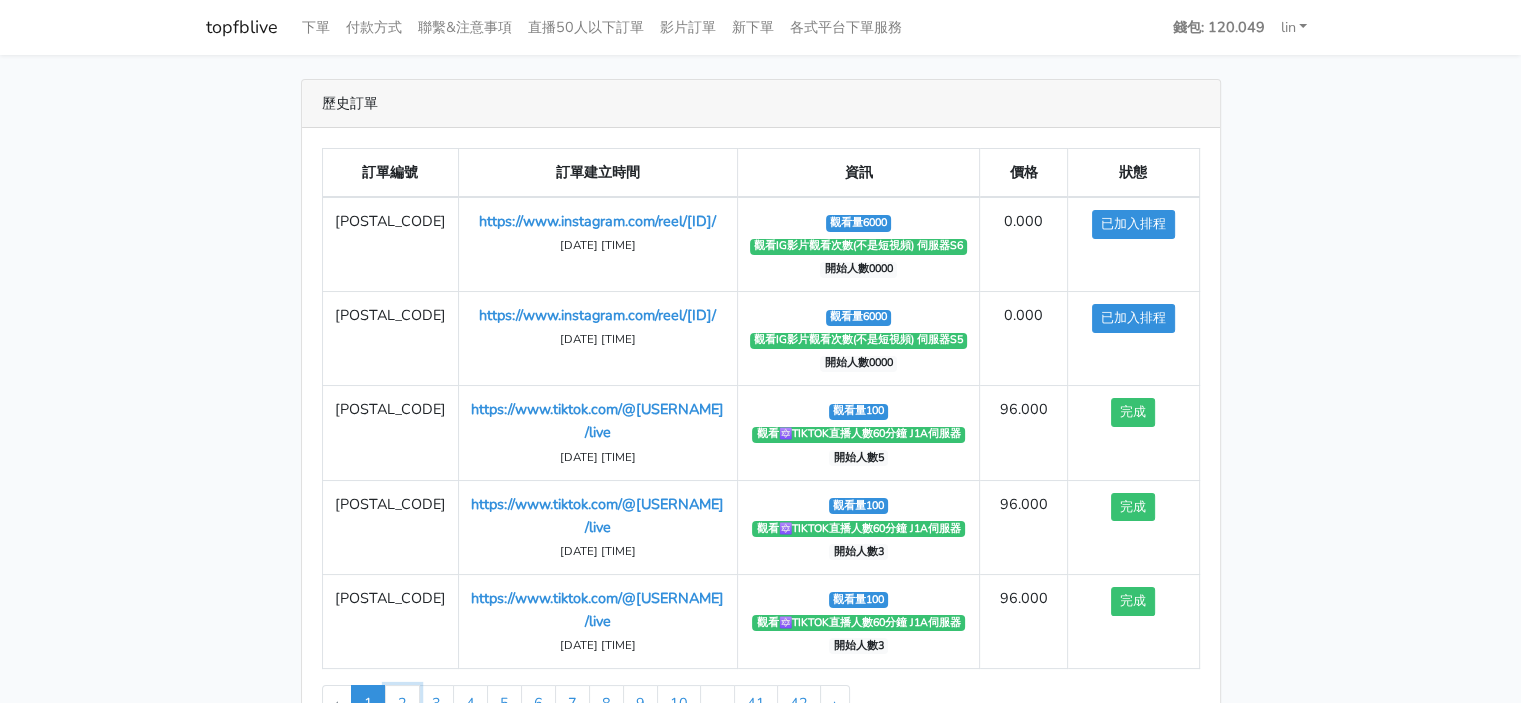 scroll, scrollTop: 76, scrollLeft: 0, axis: vertical 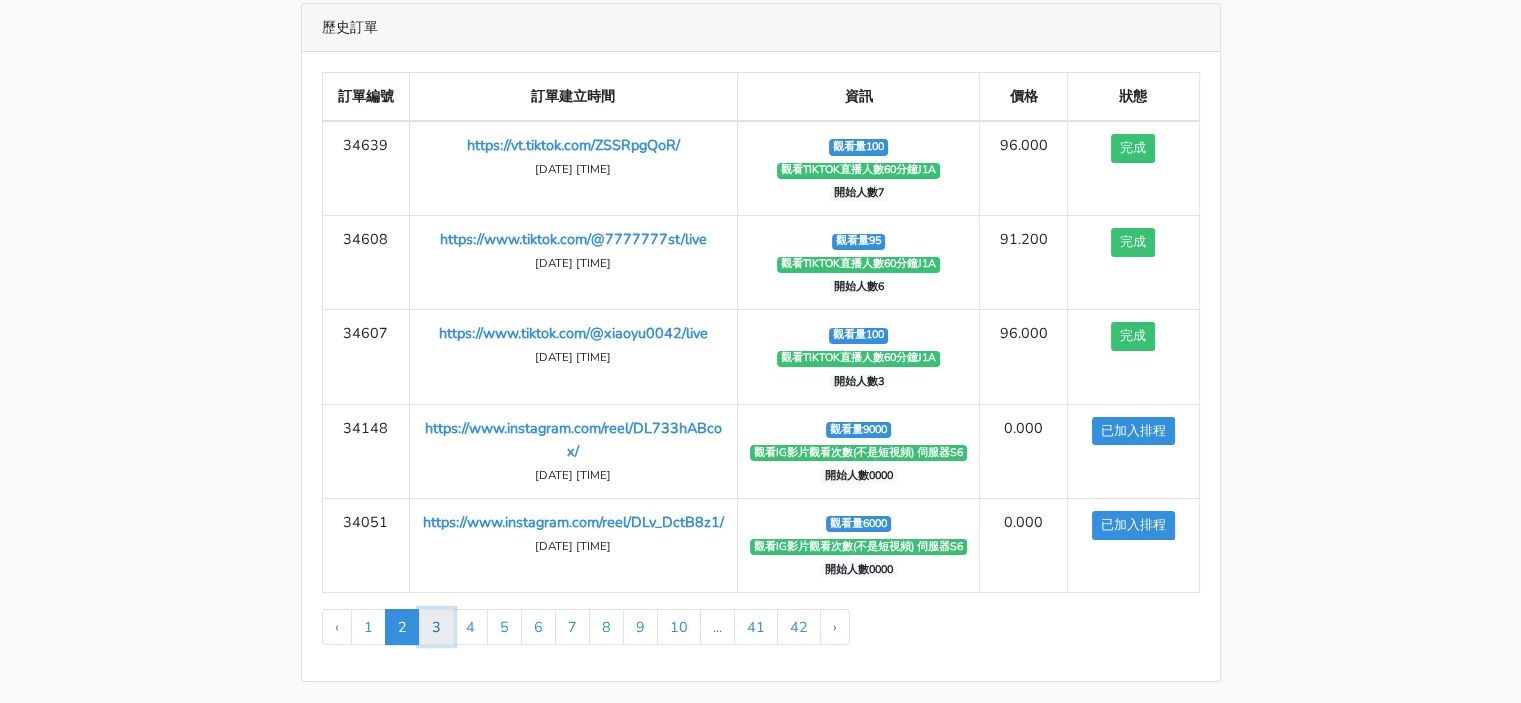 click on "3" at bounding box center [436, 627] 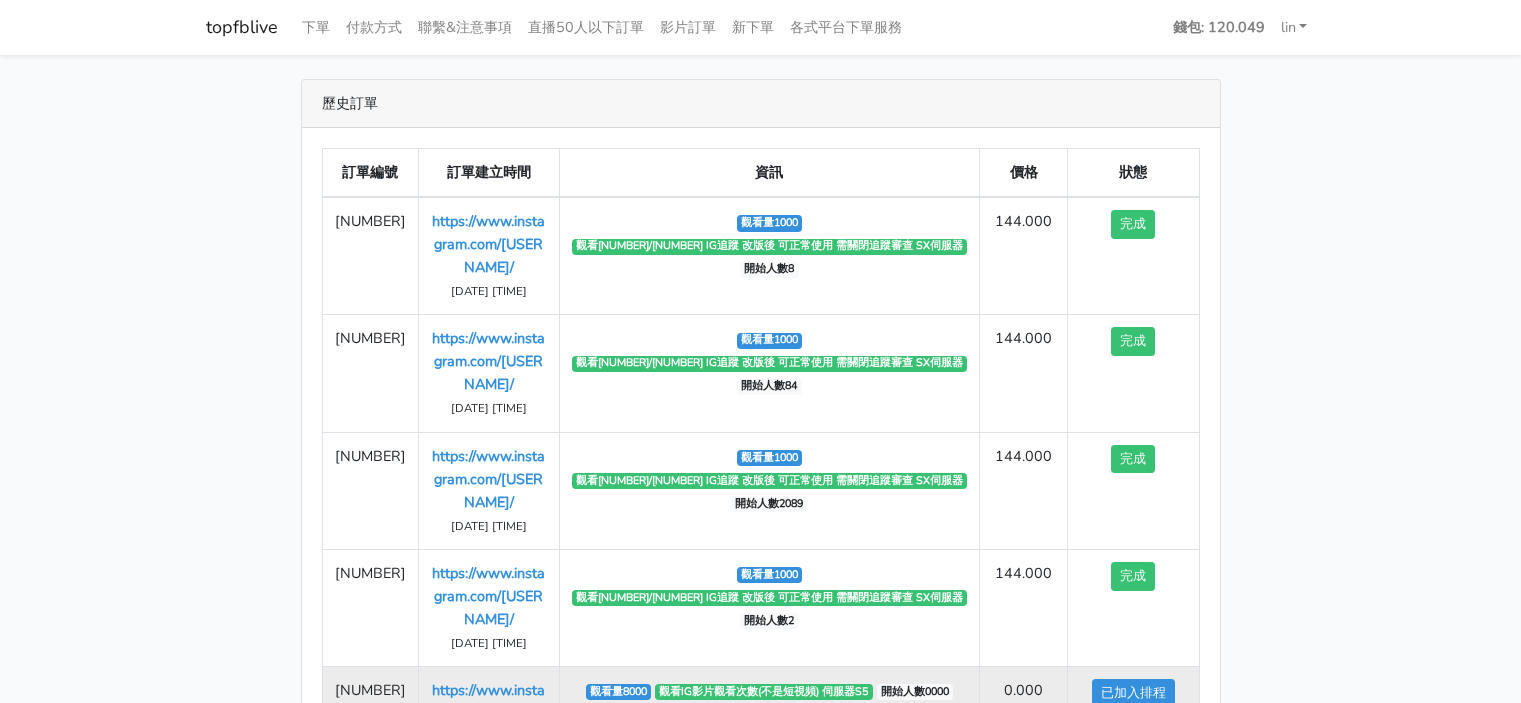 scroll, scrollTop: 0, scrollLeft: 0, axis: both 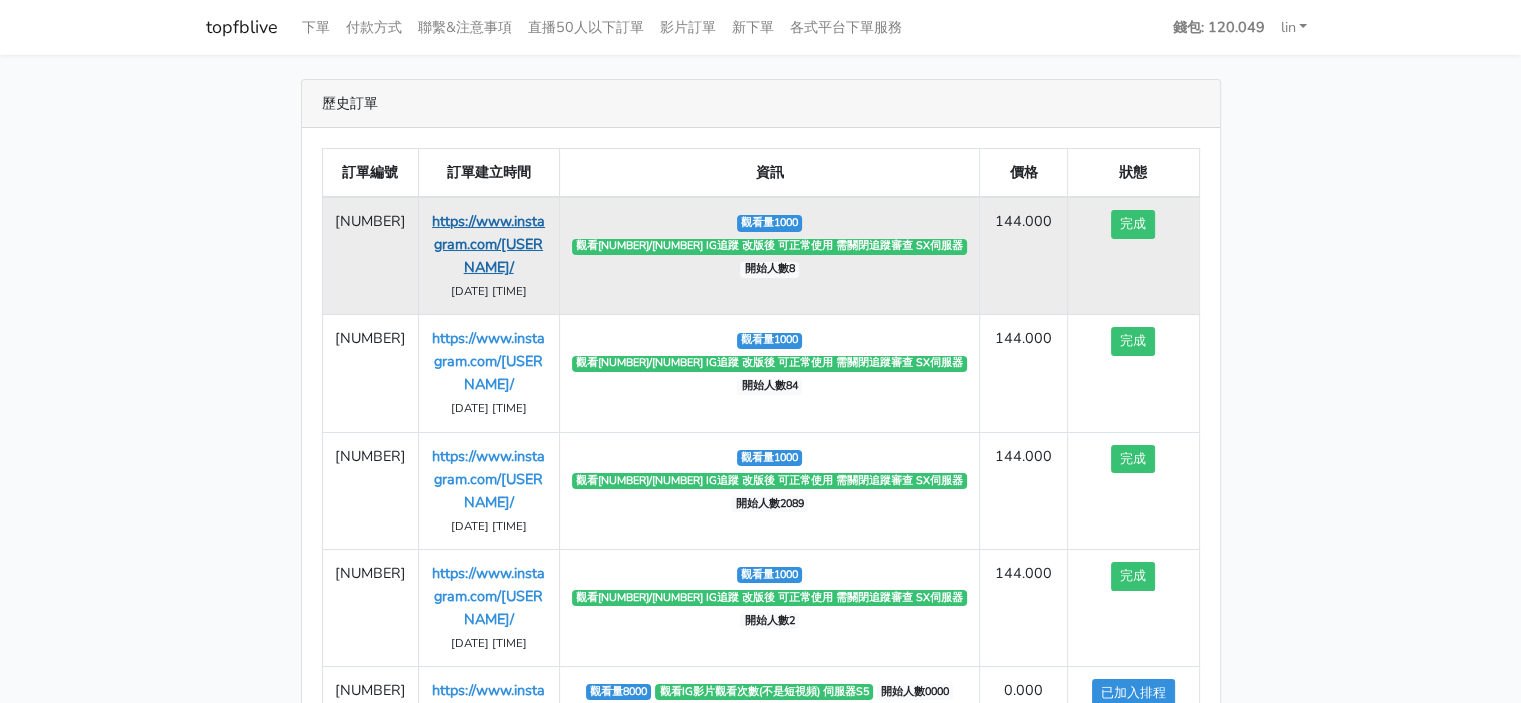 click on "https://www.instagram.com/[USERNAME]/" at bounding box center [488, 244] 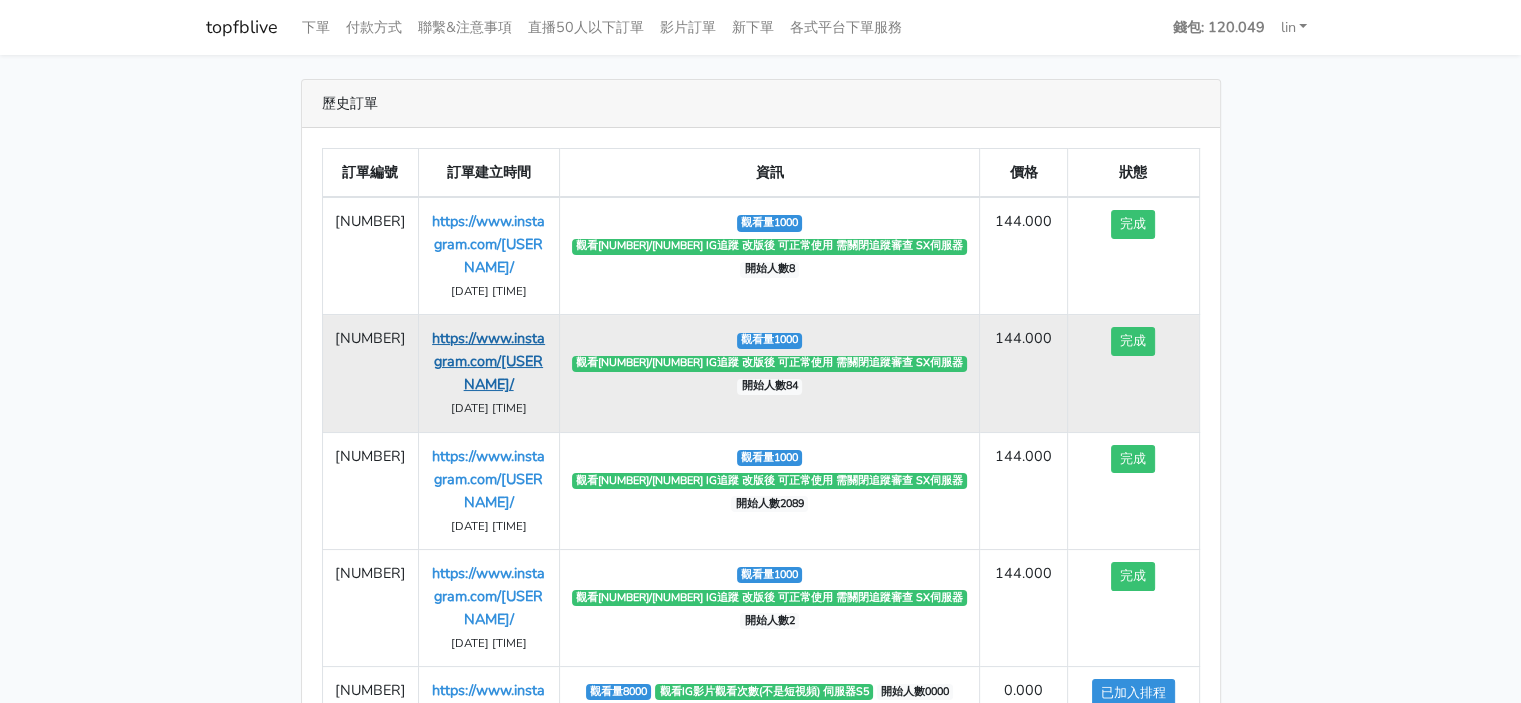 click on "https://www.instagram.com/[USERNAME]/" at bounding box center [488, 361] 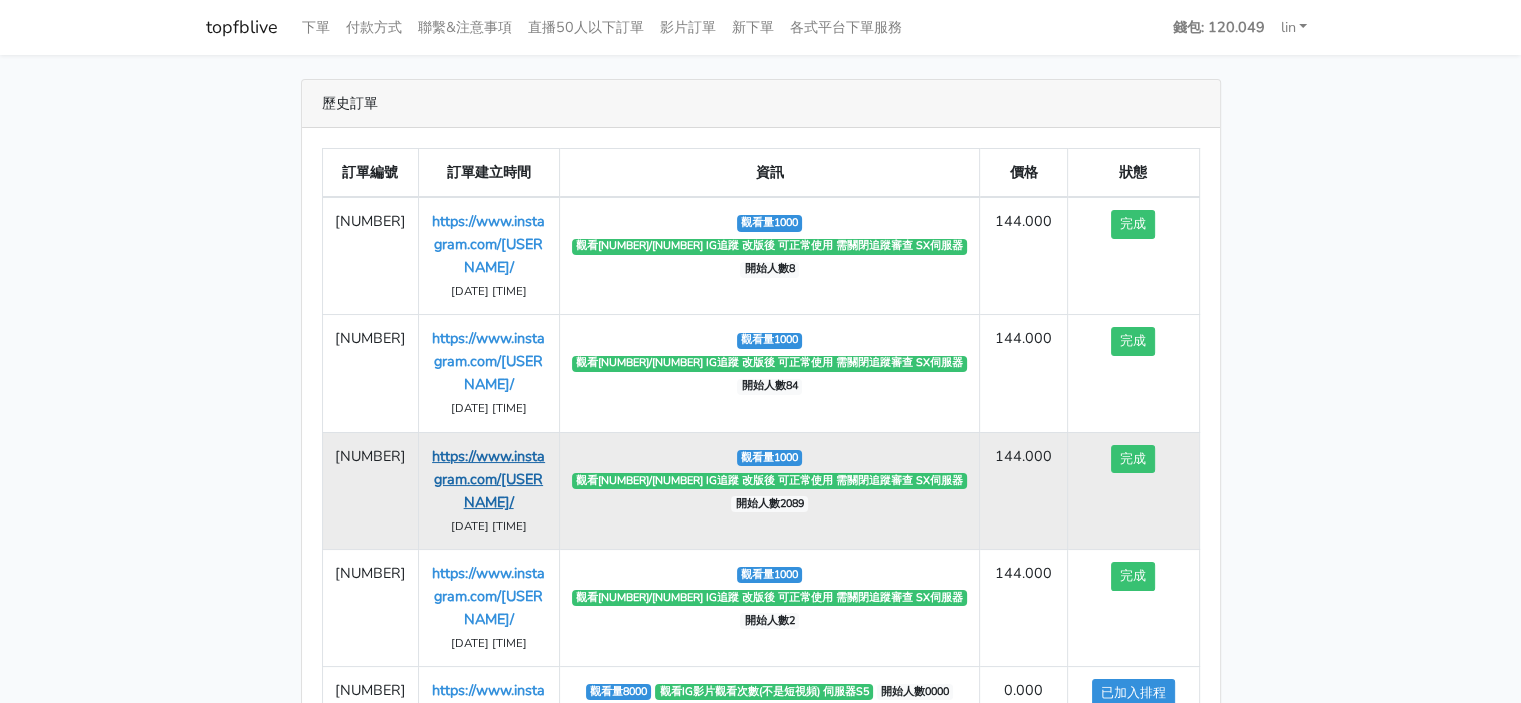 click on "https://www.instagram.com/[USERNAME]/" at bounding box center (488, 479) 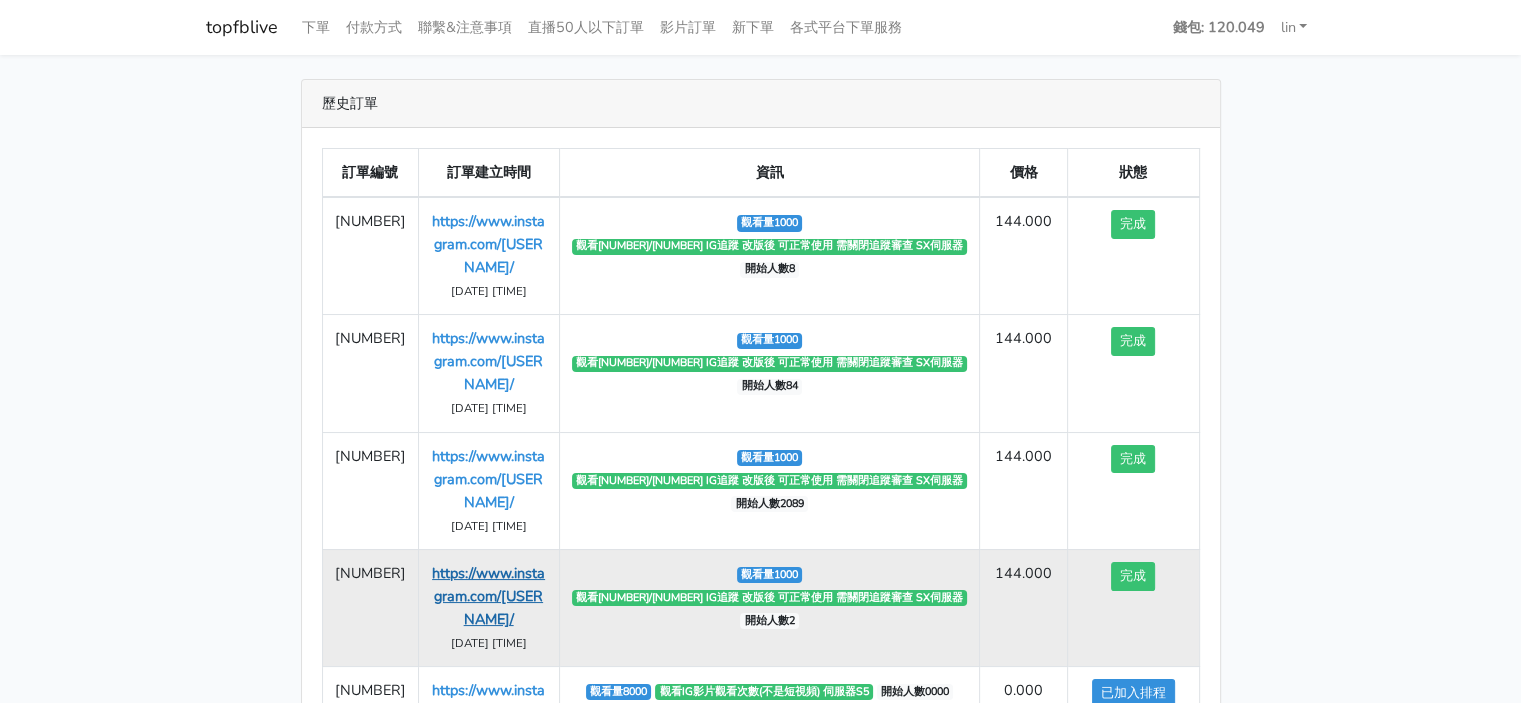 click on "https://www.instagram.com/[USERNAME]/" at bounding box center (488, 596) 